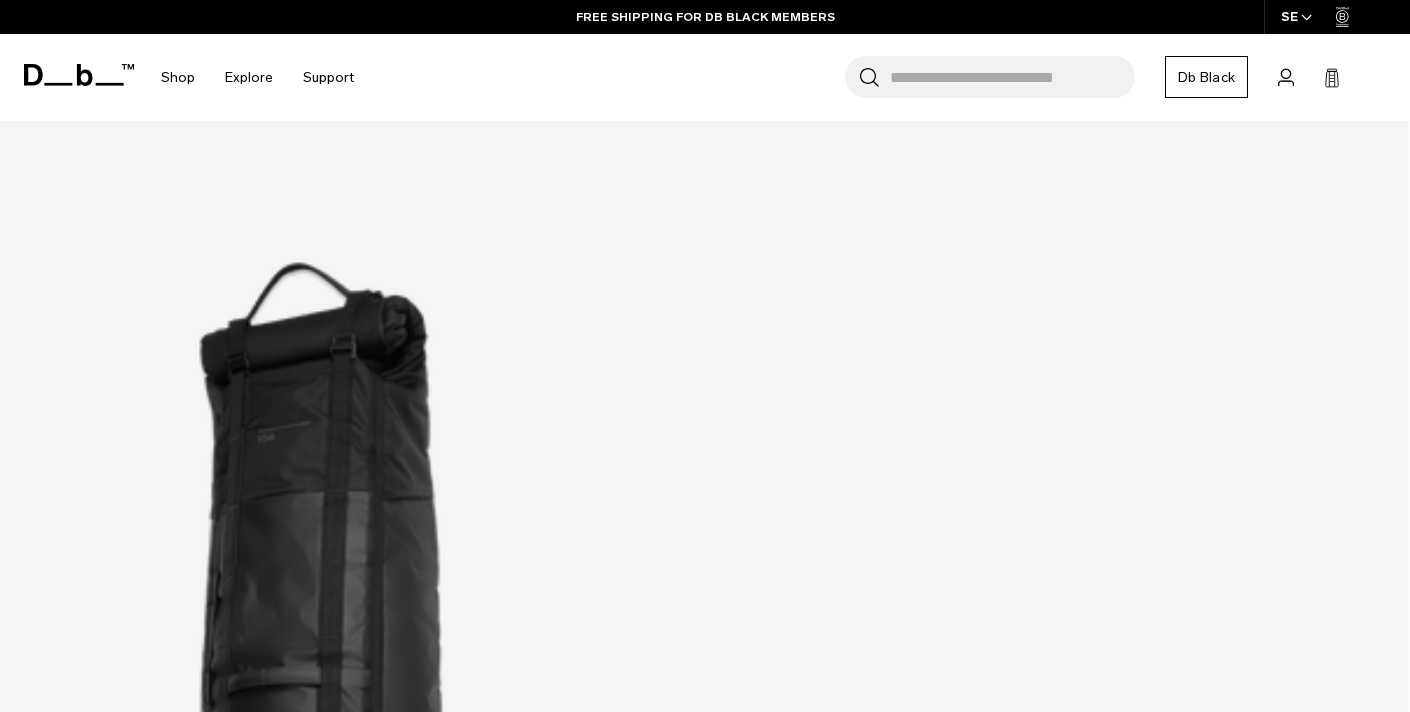 scroll, scrollTop: 409, scrollLeft: 0, axis: vertical 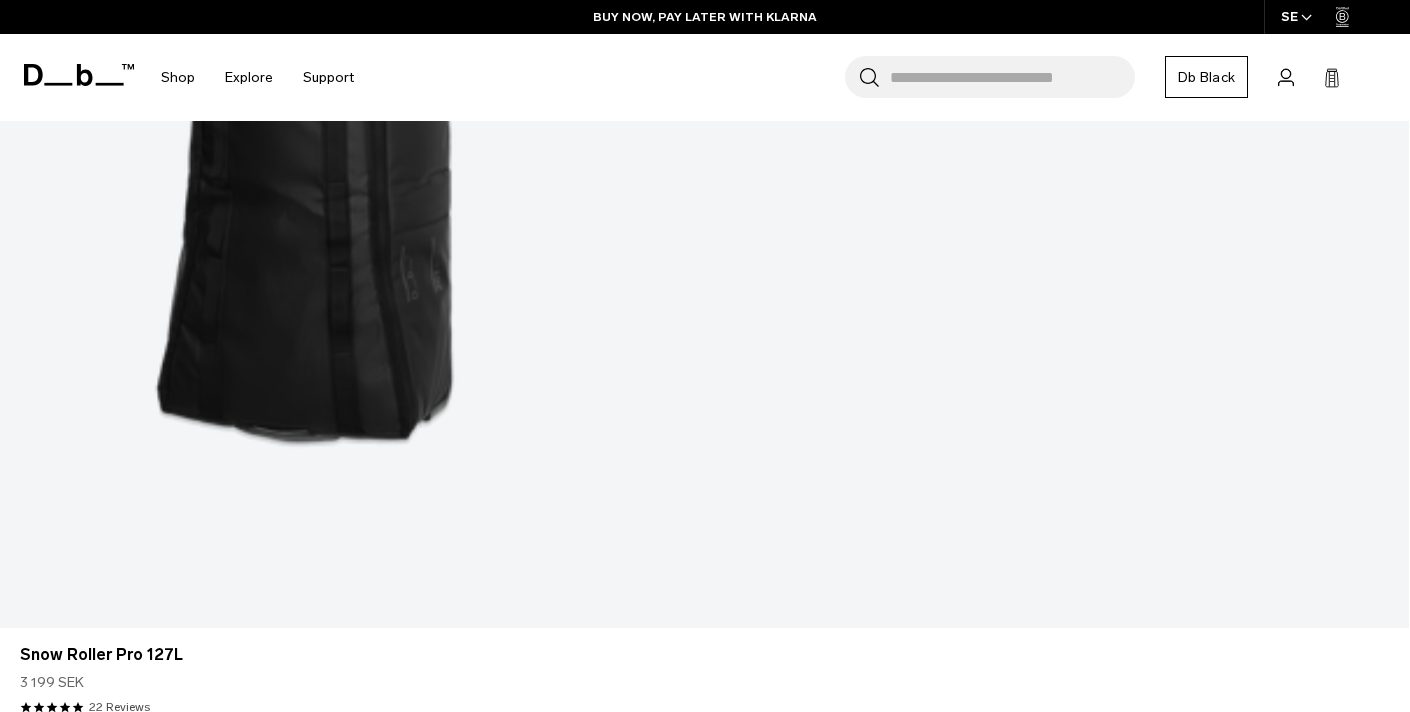 click at bounding box center (704, 13608) 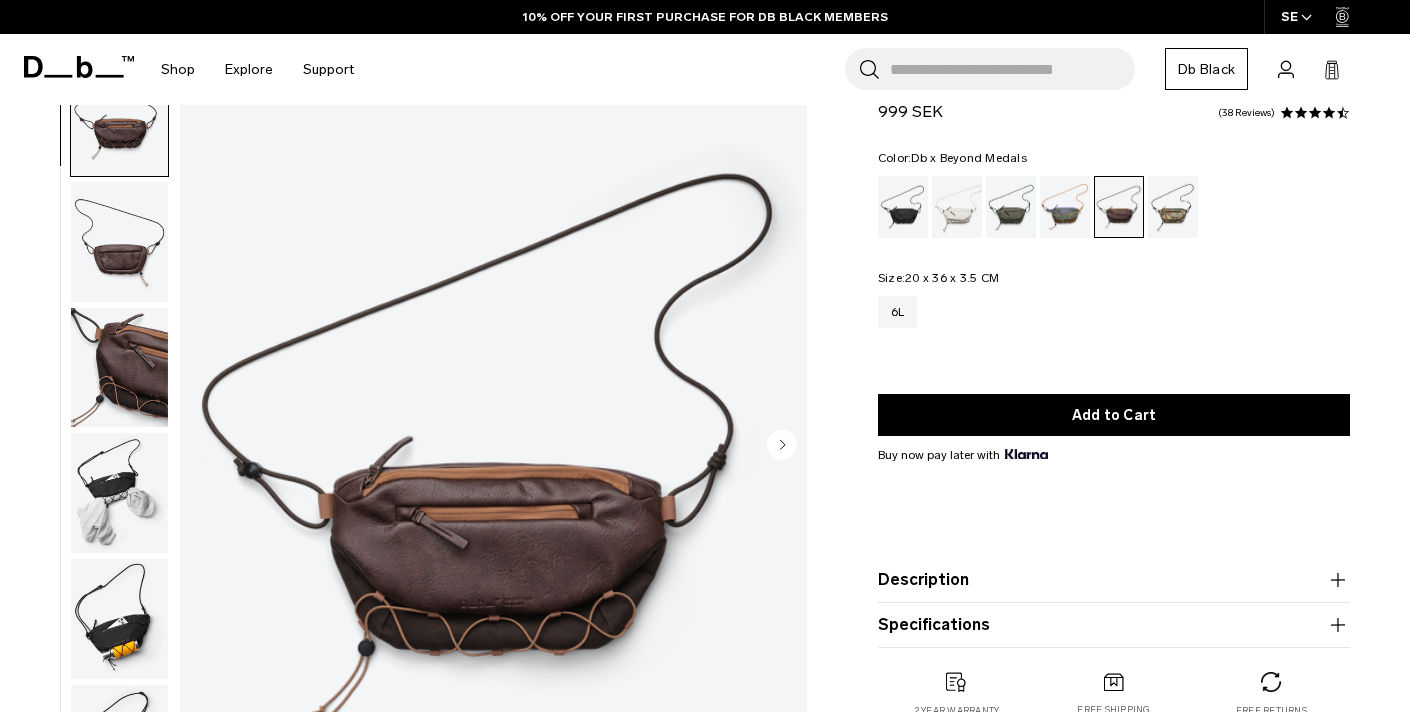 scroll, scrollTop: 108, scrollLeft: 0, axis: vertical 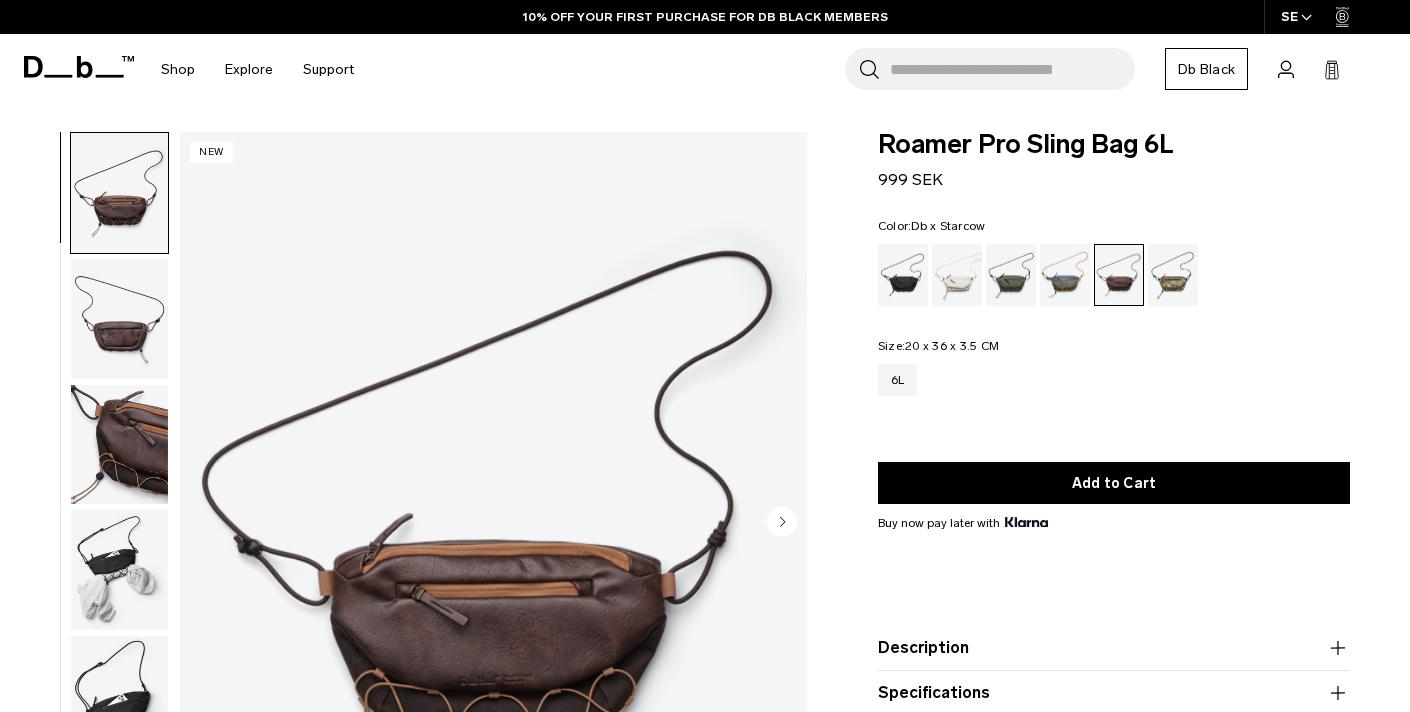 click at bounding box center [1065, 275] 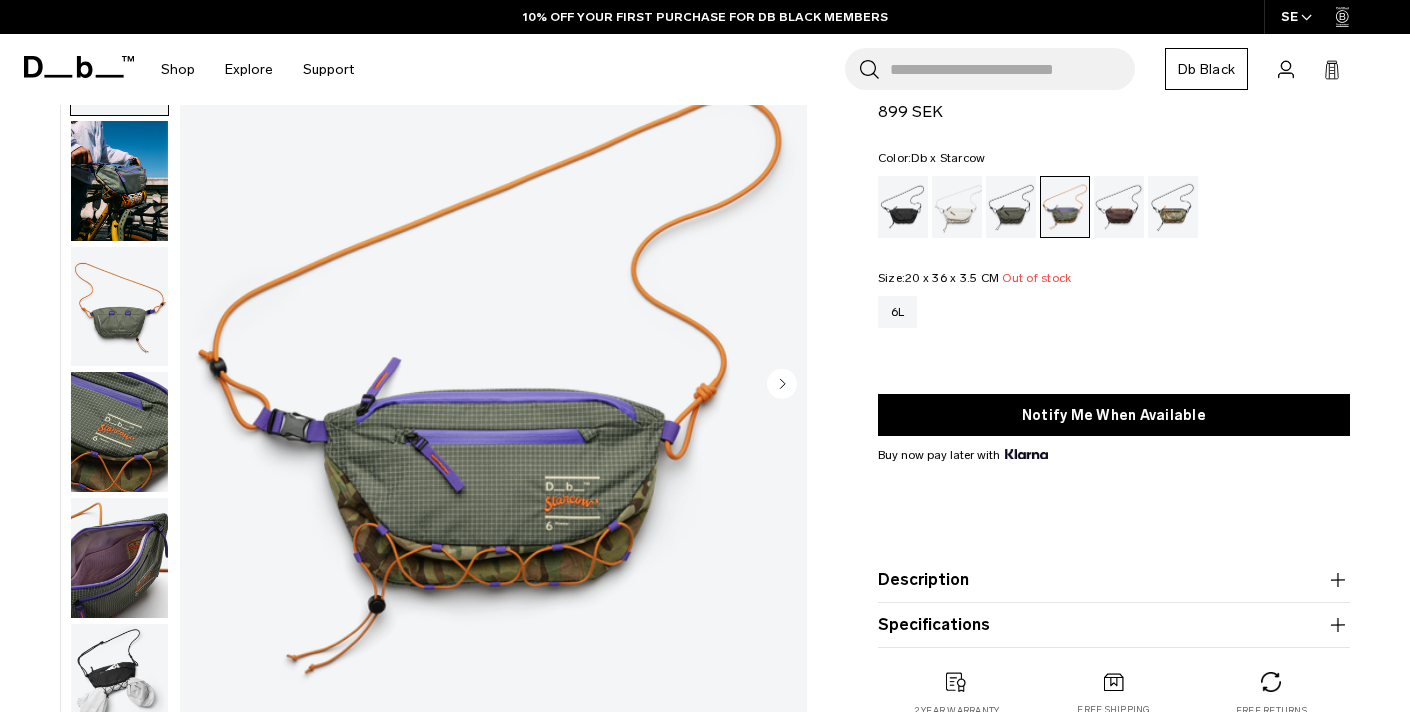 scroll, scrollTop: 141, scrollLeft: 0, axis: vertical 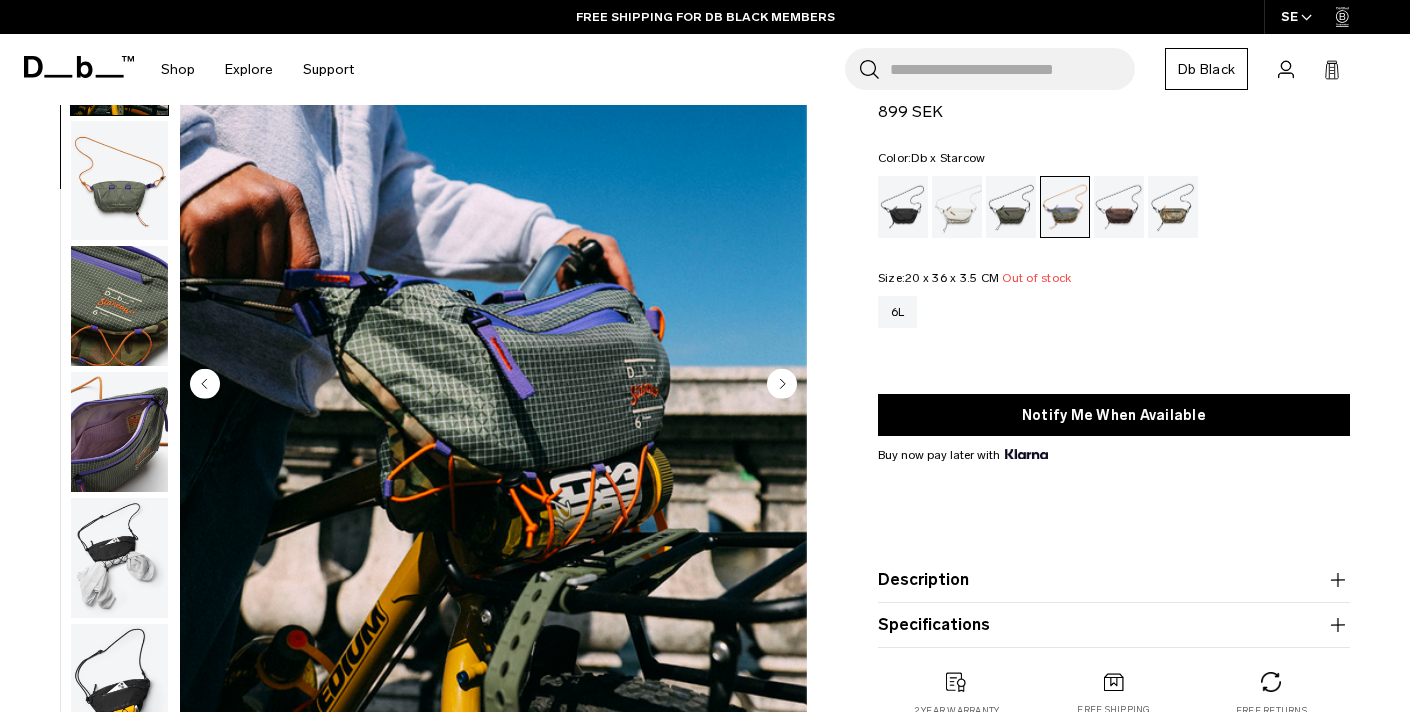 click at bounding box center (119, 432) 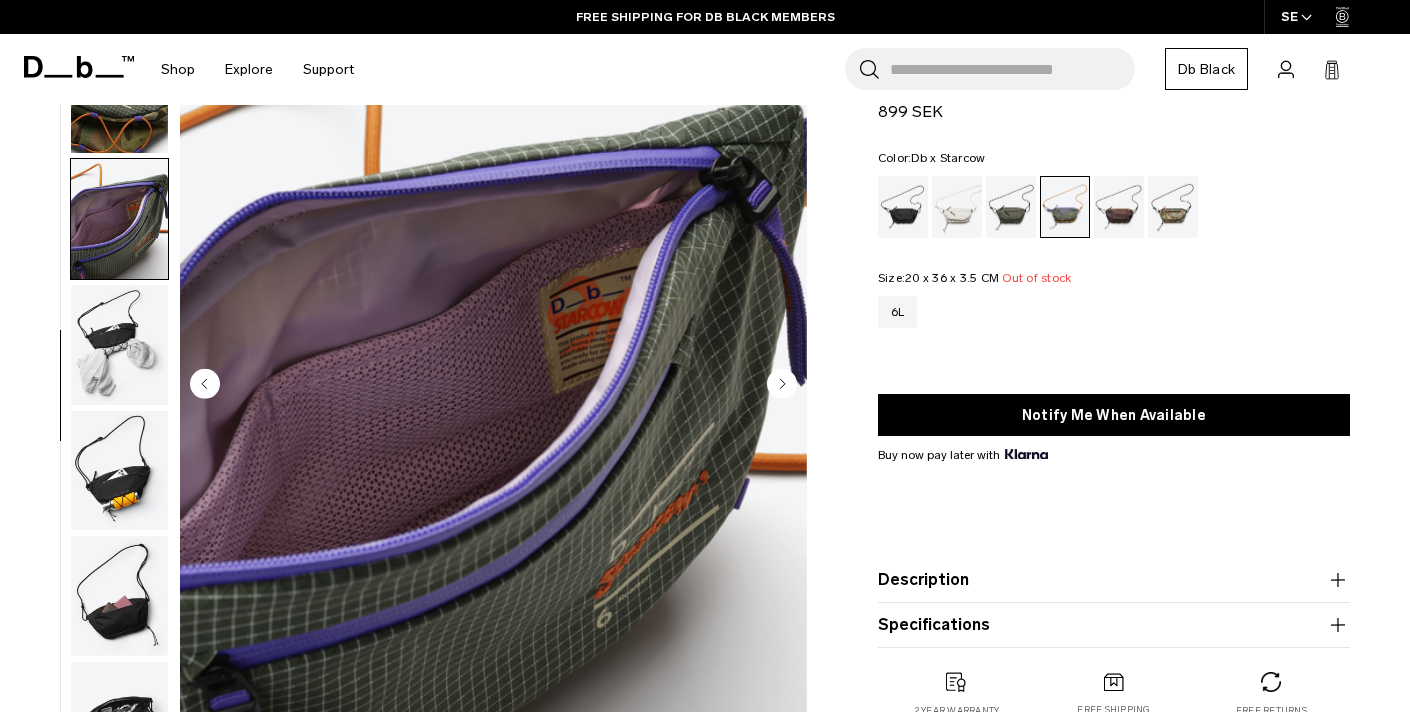 scroll, scrollTop: 345, scrollLeft: 0, axis: vertical 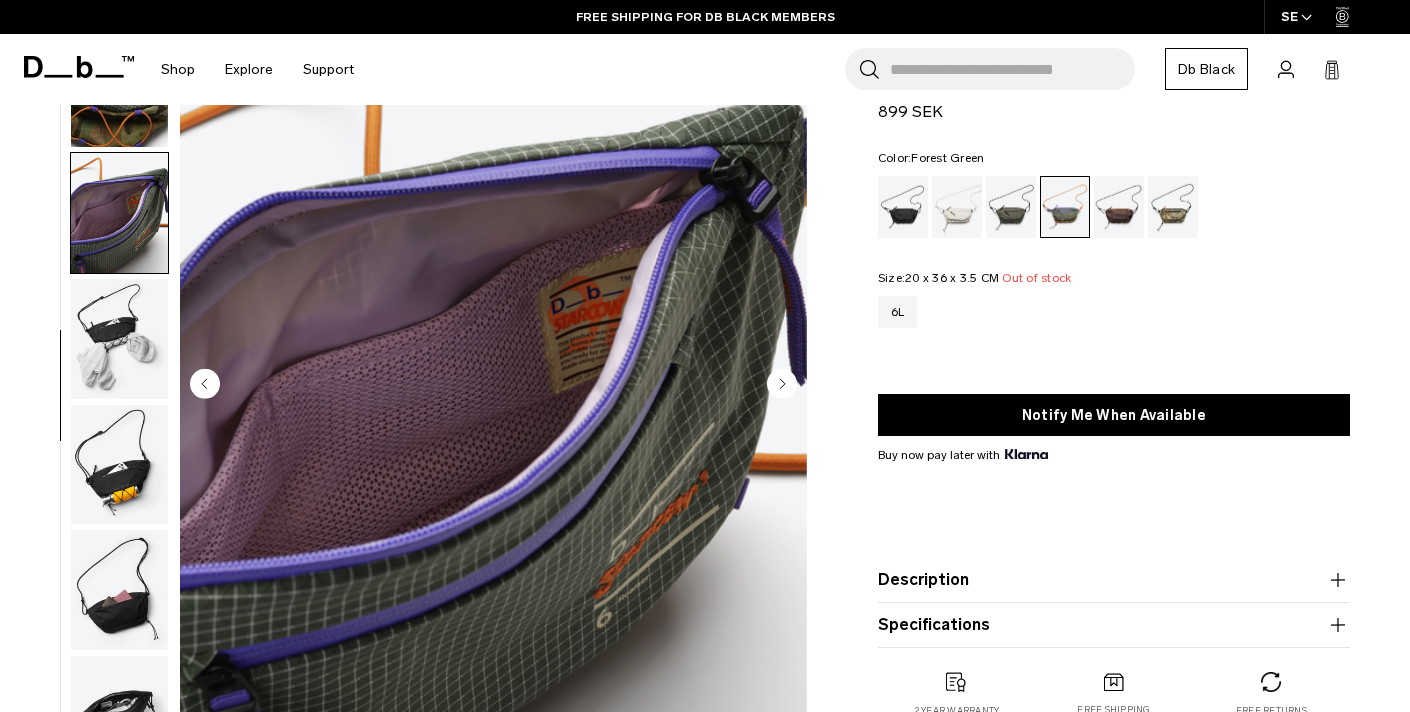 click at bounding box center (1011, 207) 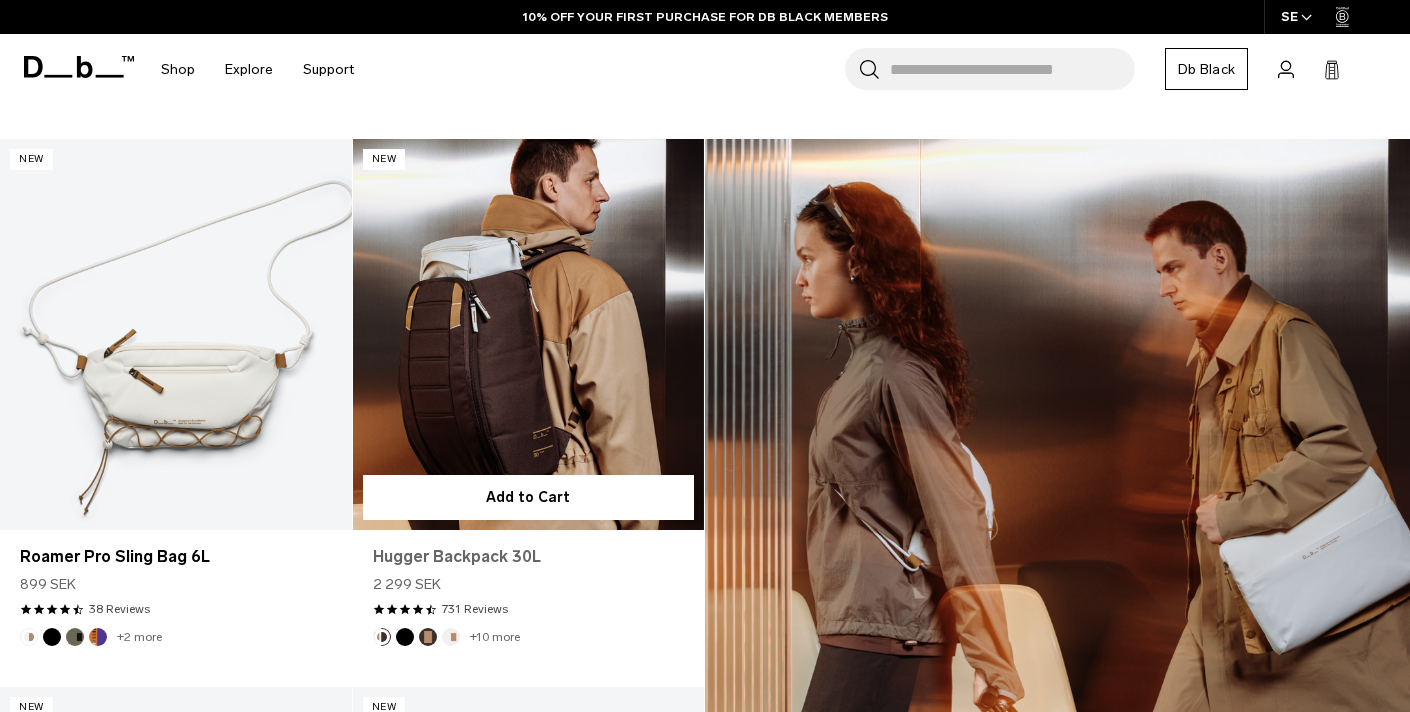 scroll, scrollTop: 1995, scrollLeft: 0, axis: vertical 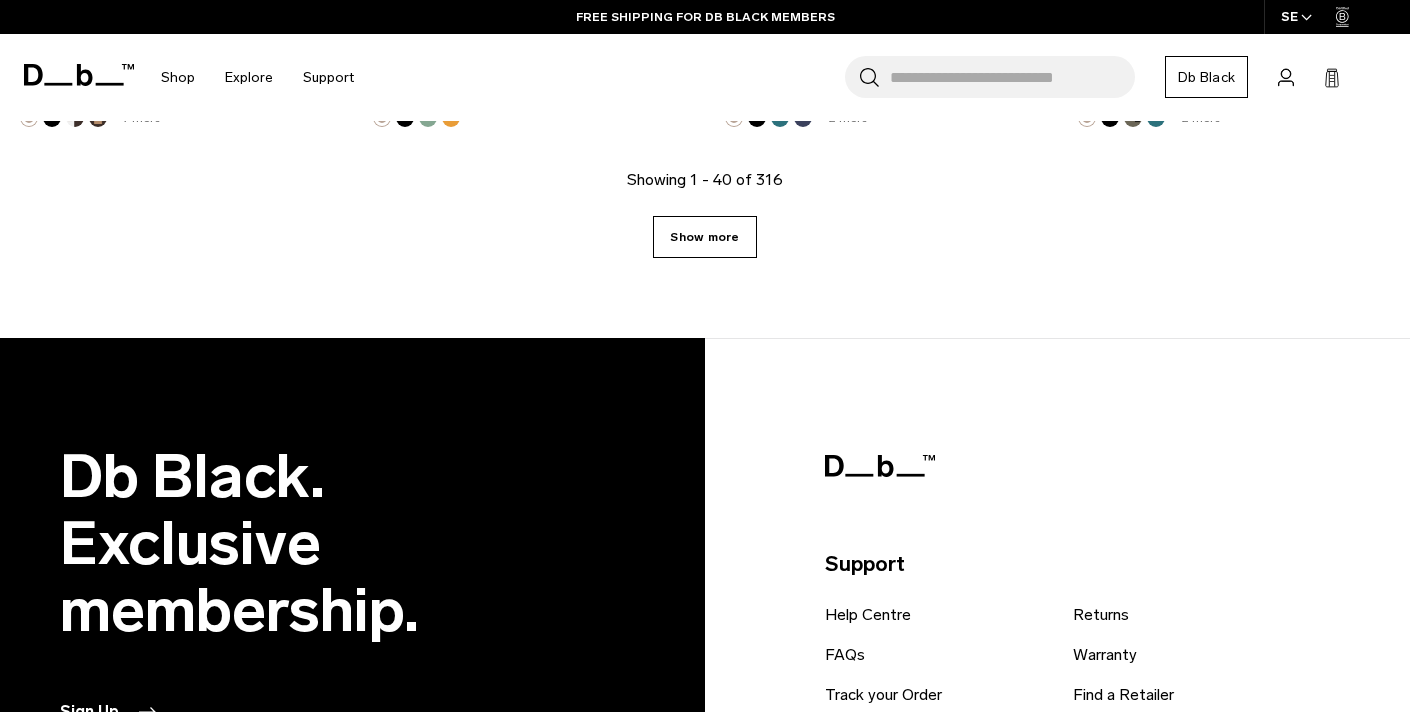 click on "Show more" at bounding box center [704, 237] 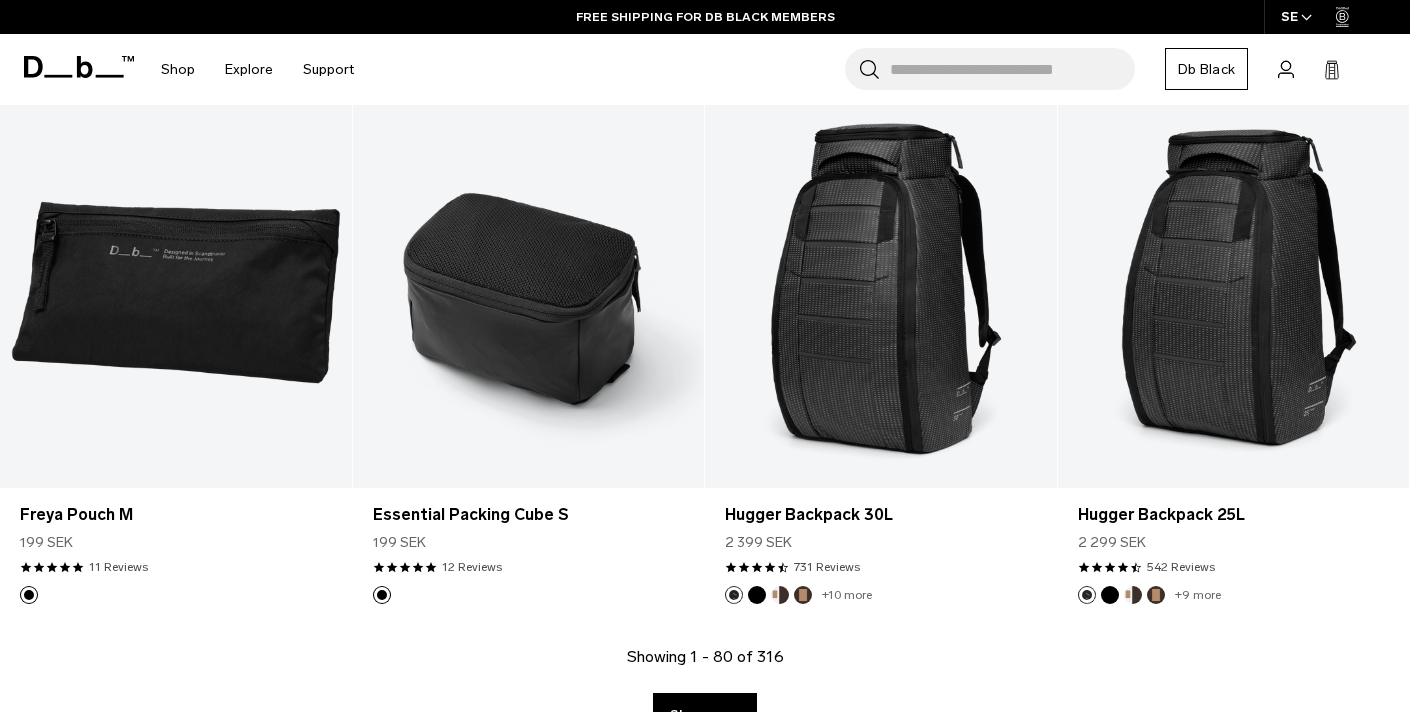 scroll, scrollTop: 11560, scrollLeft: 0, axis: vertical 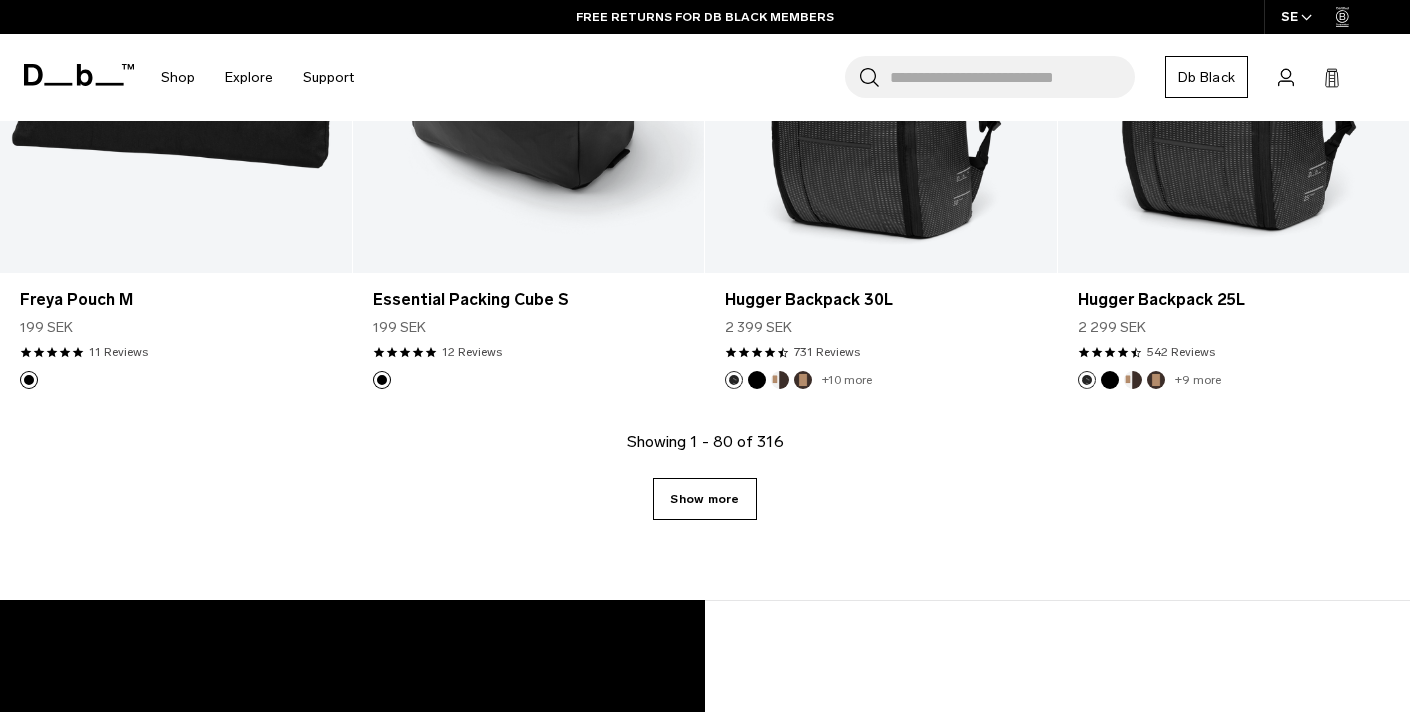 click on "Show more" at bounding box center [704, 499] 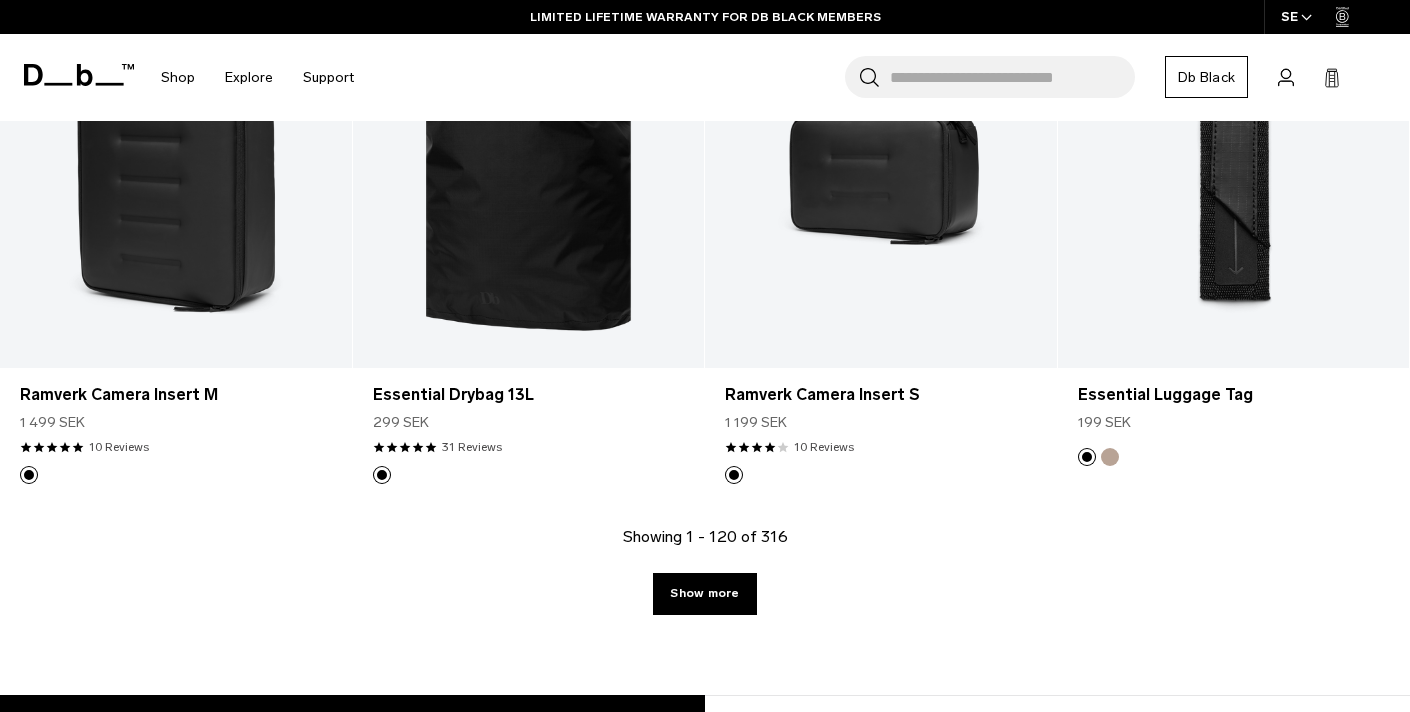 scroll, scrollTop: 17023, scrollLeft: 0, axis: vertical 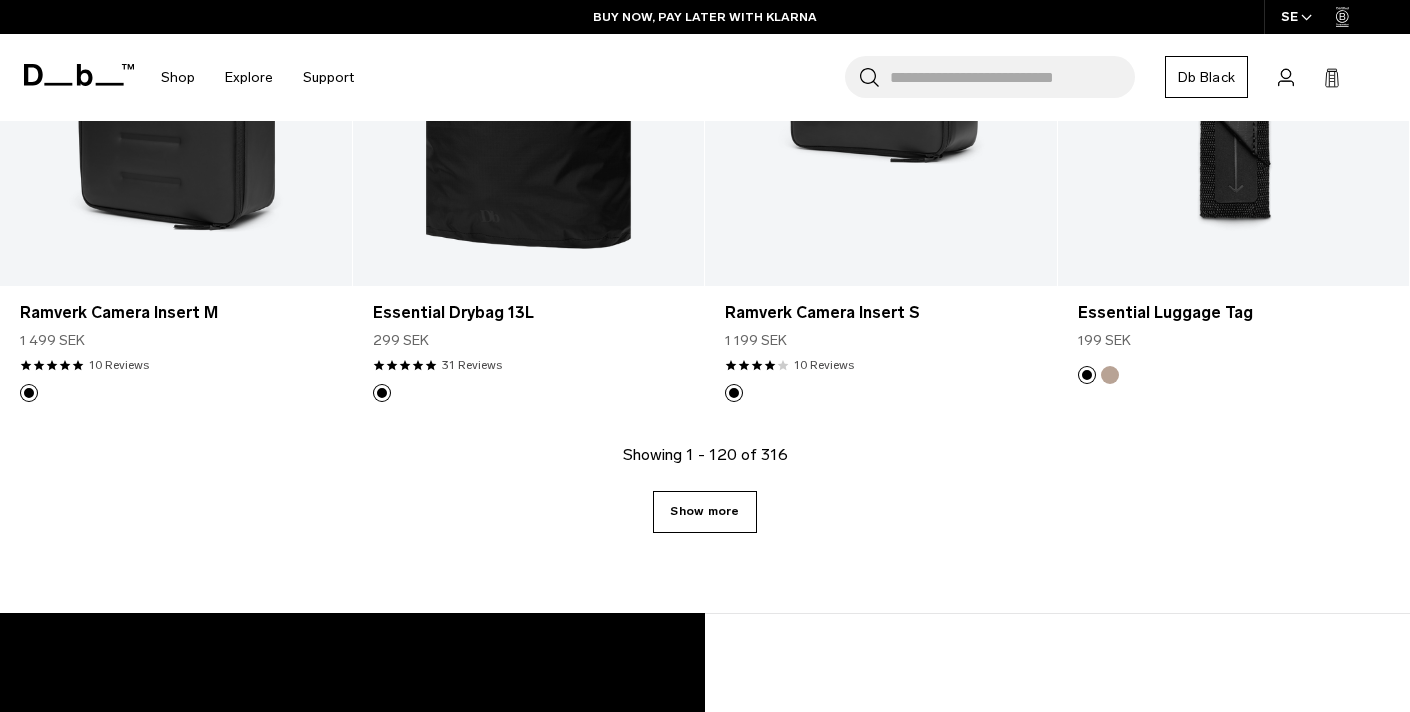 click on "Show more" at bounding box center (704, 512) 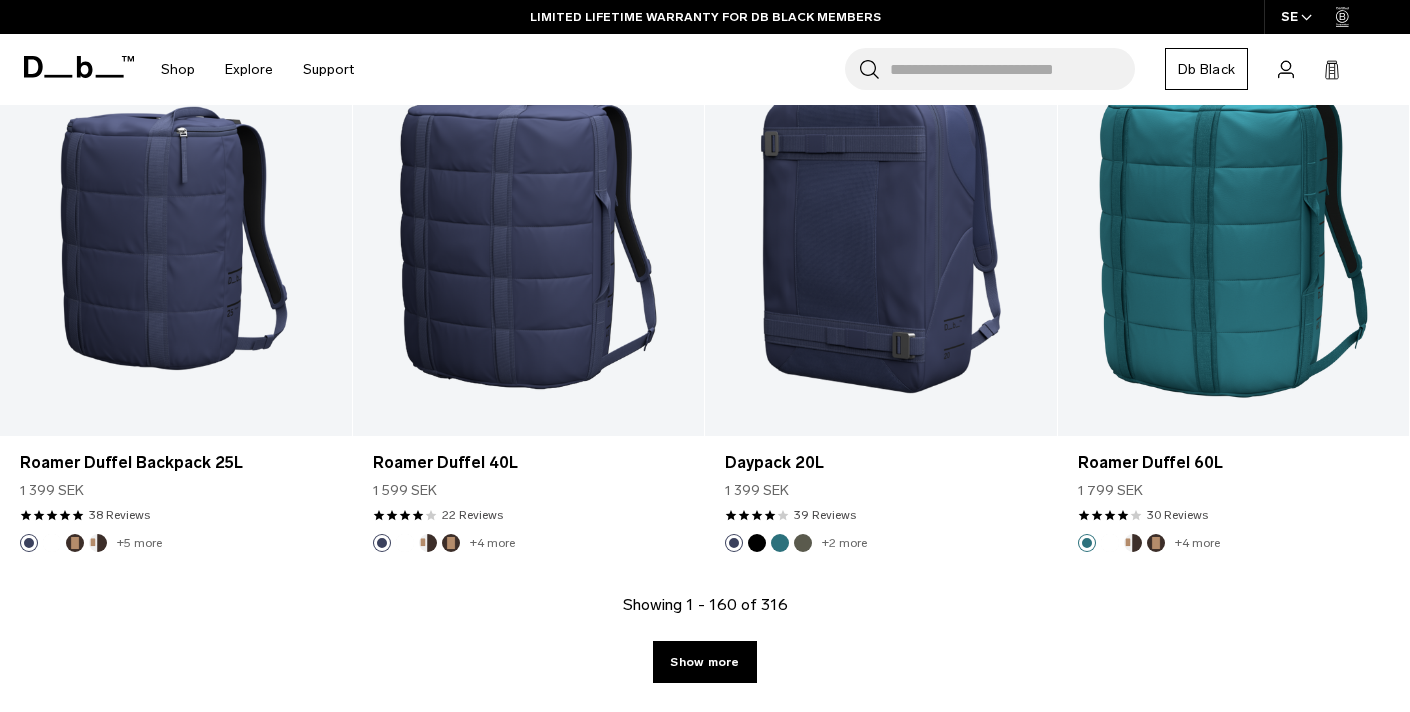 scroll, scrollTop: 22399, scrollLeft: 0, axis: vertical 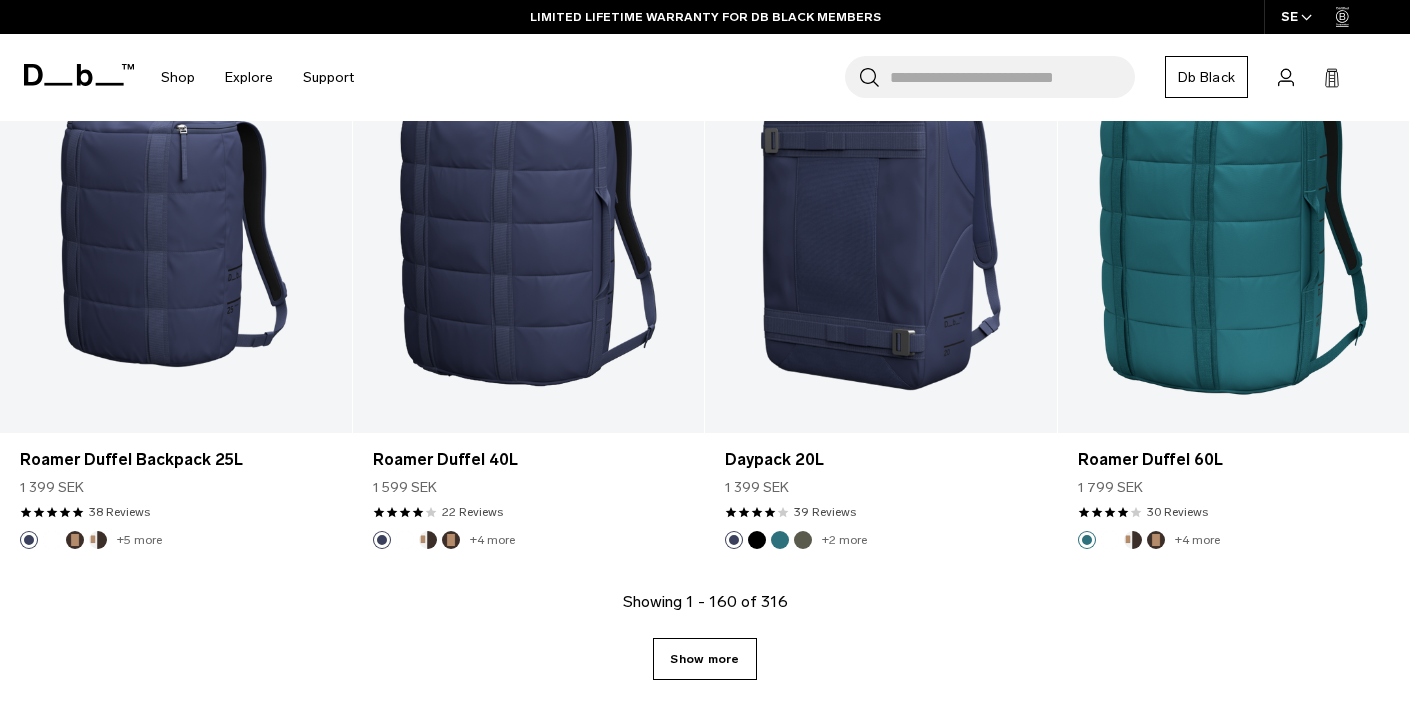 click on "Show more" at bounding box center [704, 659] 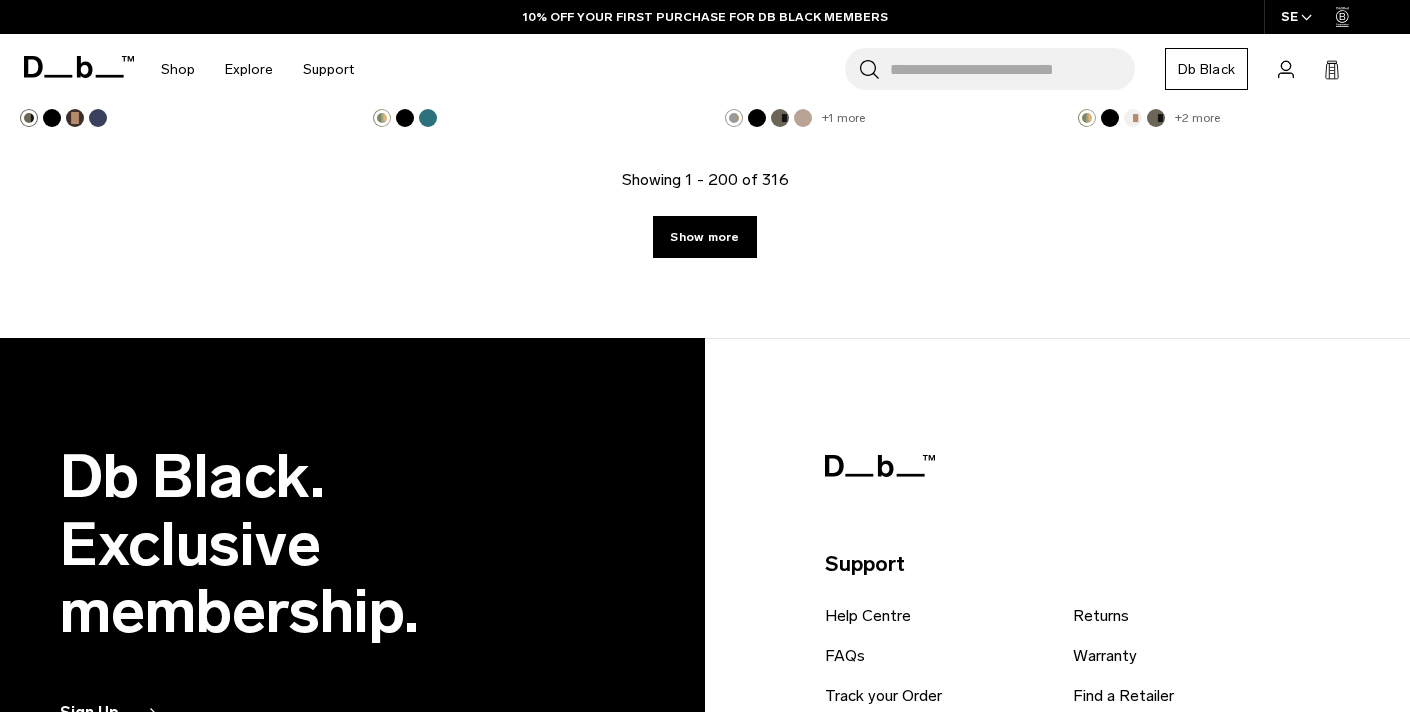 scroll, scrollTop: 28165, scrollLeft: 0, axis: vertical 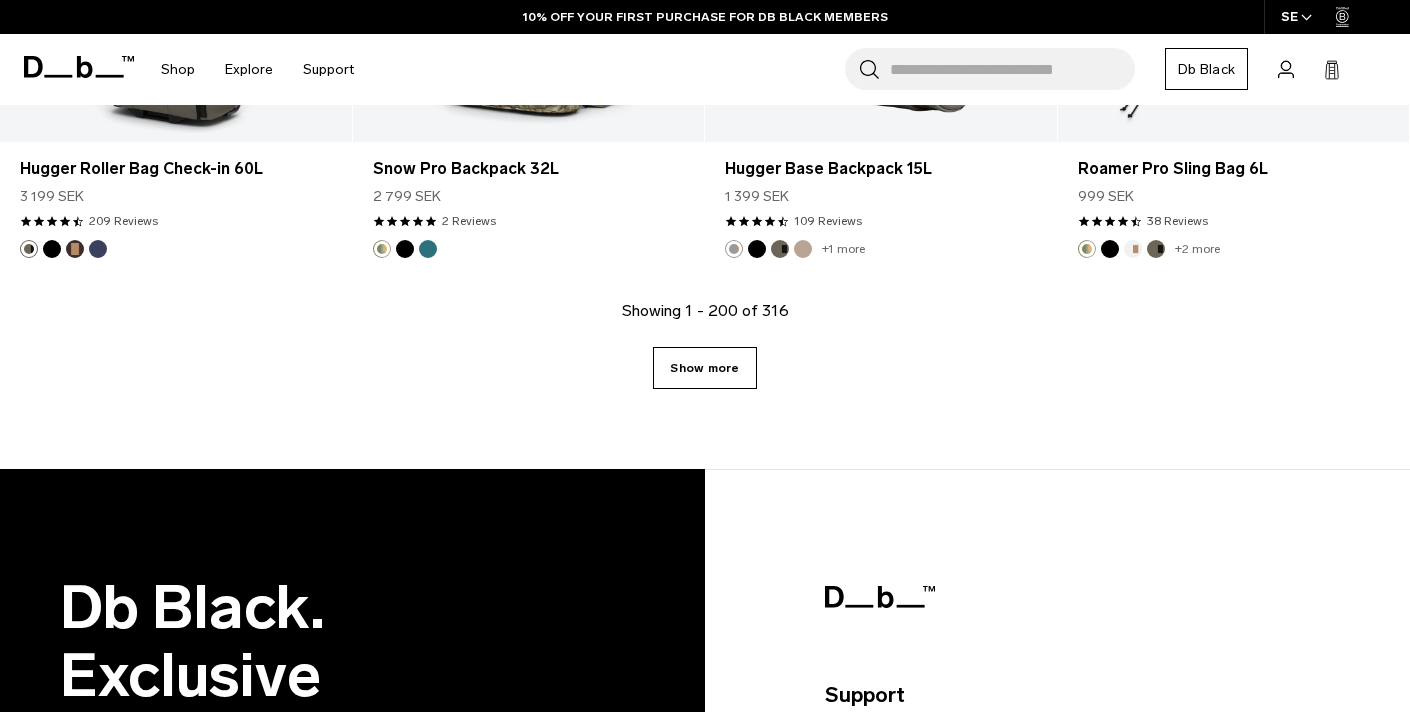 click on "Show more" at bounding box center [704, 368] 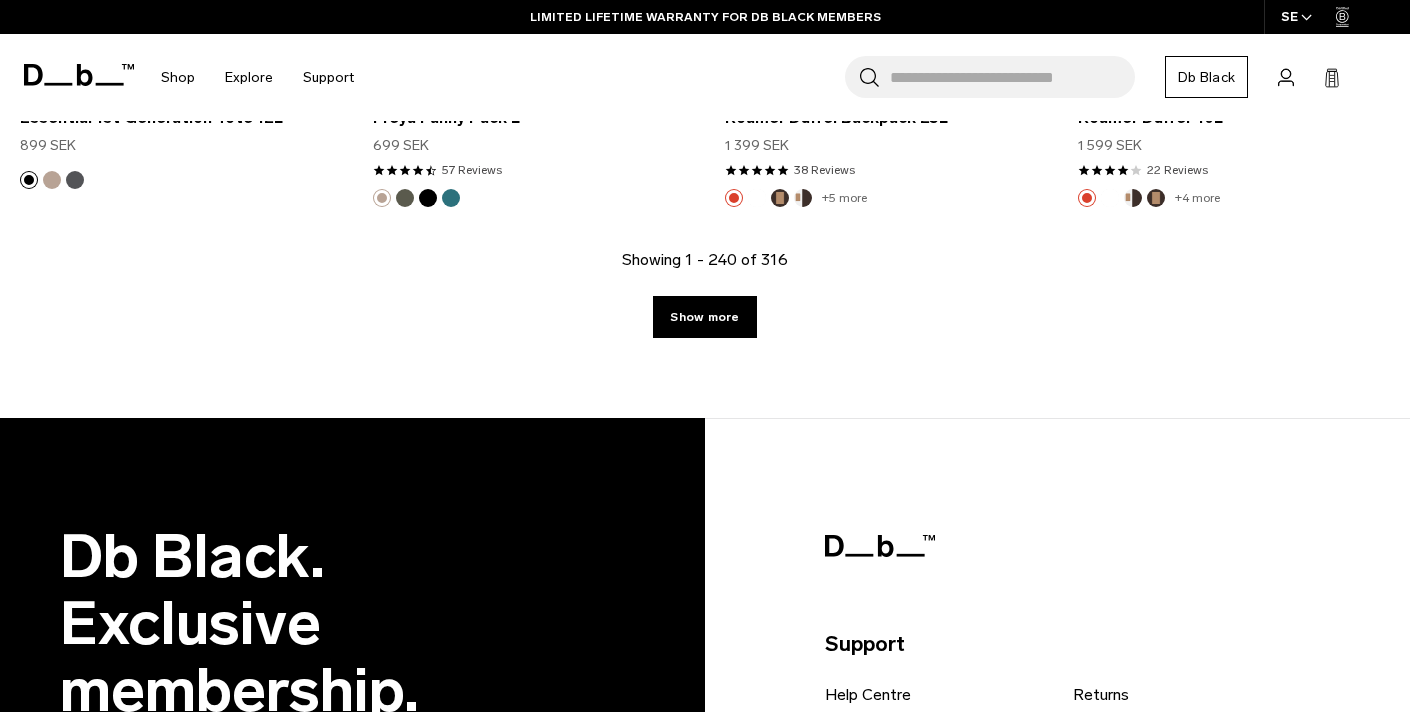 scroll, scrollTop: 33719, scrollLeft: 0, axis: vertical 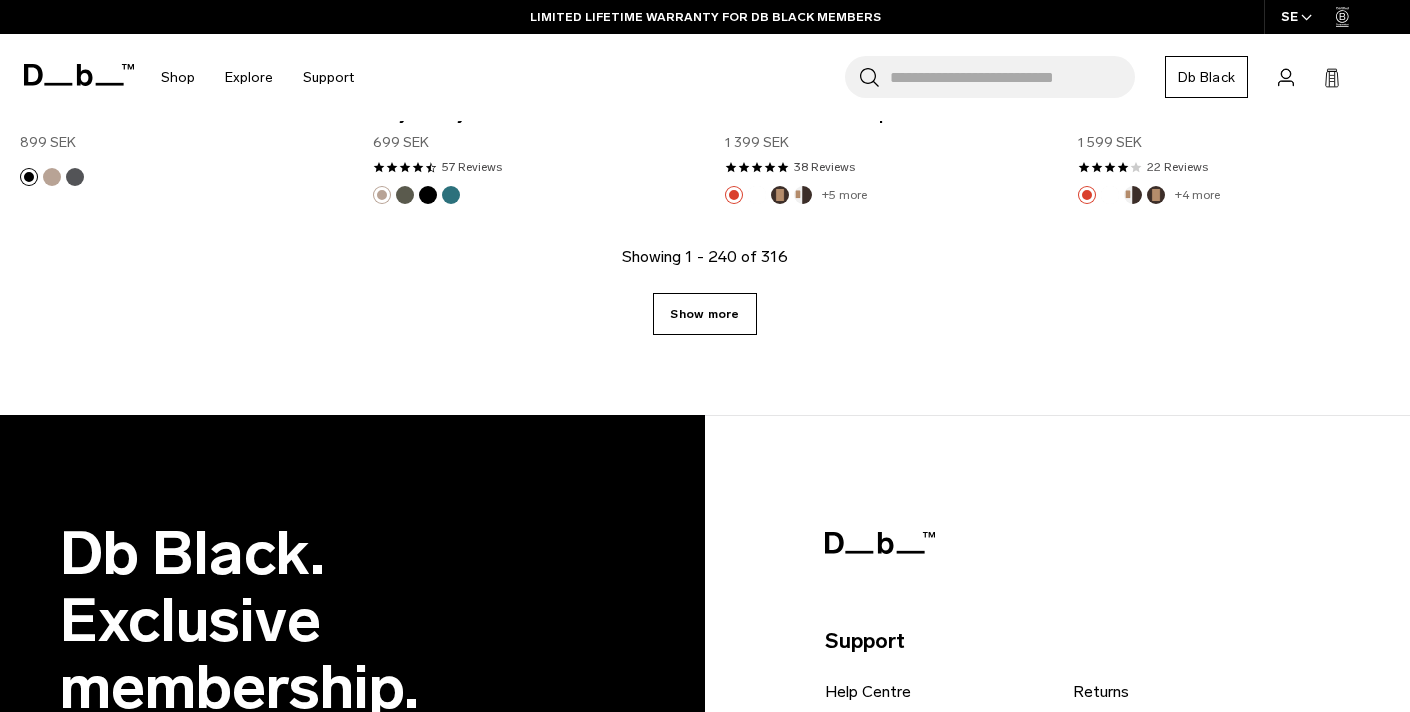 click on "Show more" at bounding box center [704, 314] 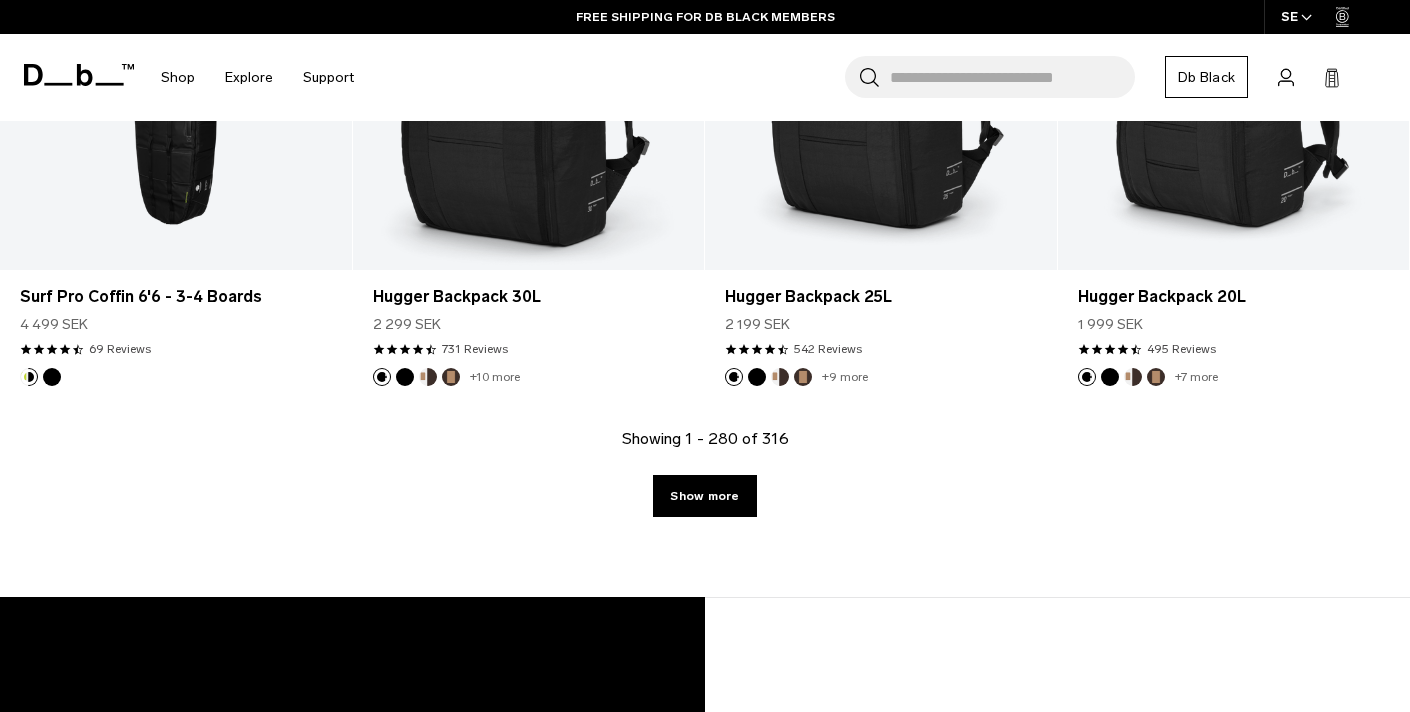 scroll, scrollTop: 39103, scrollLeft: 0, axis: vertical 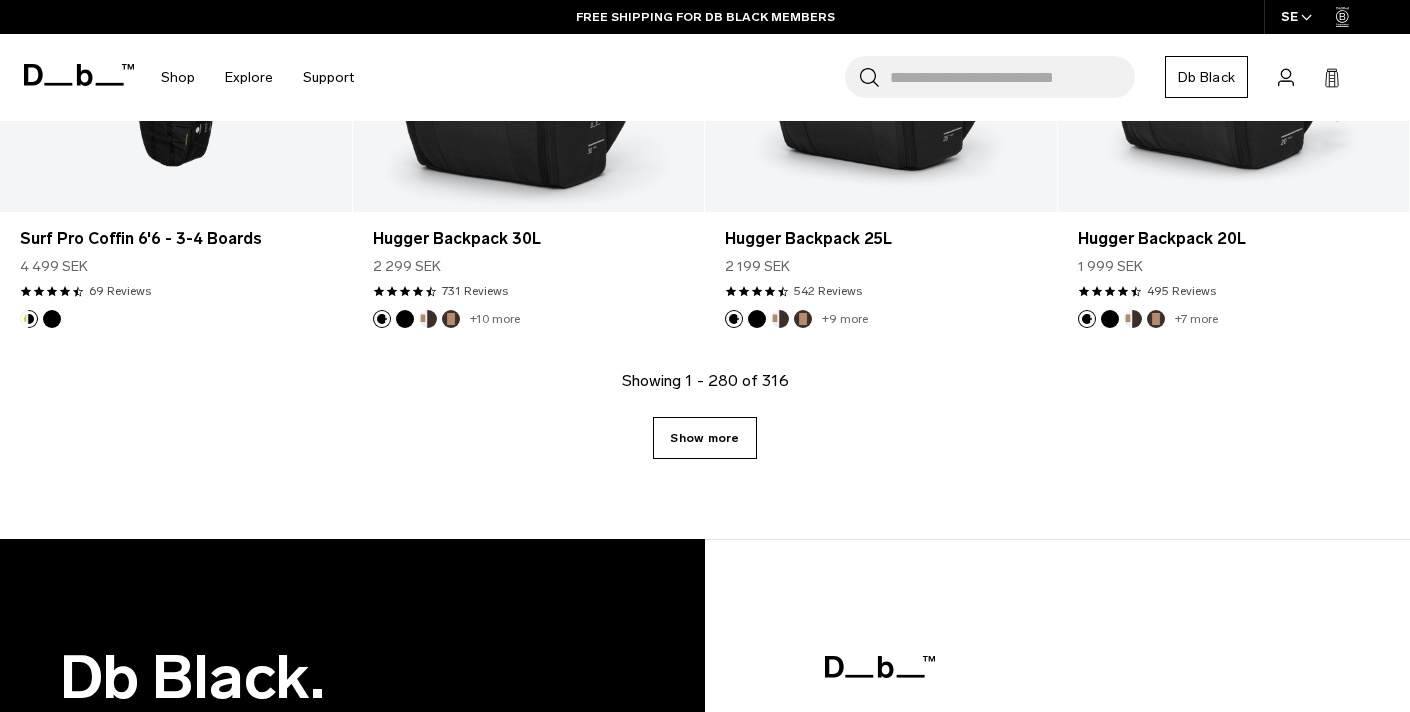 click on "Show more" at bounding box center (704, 438) 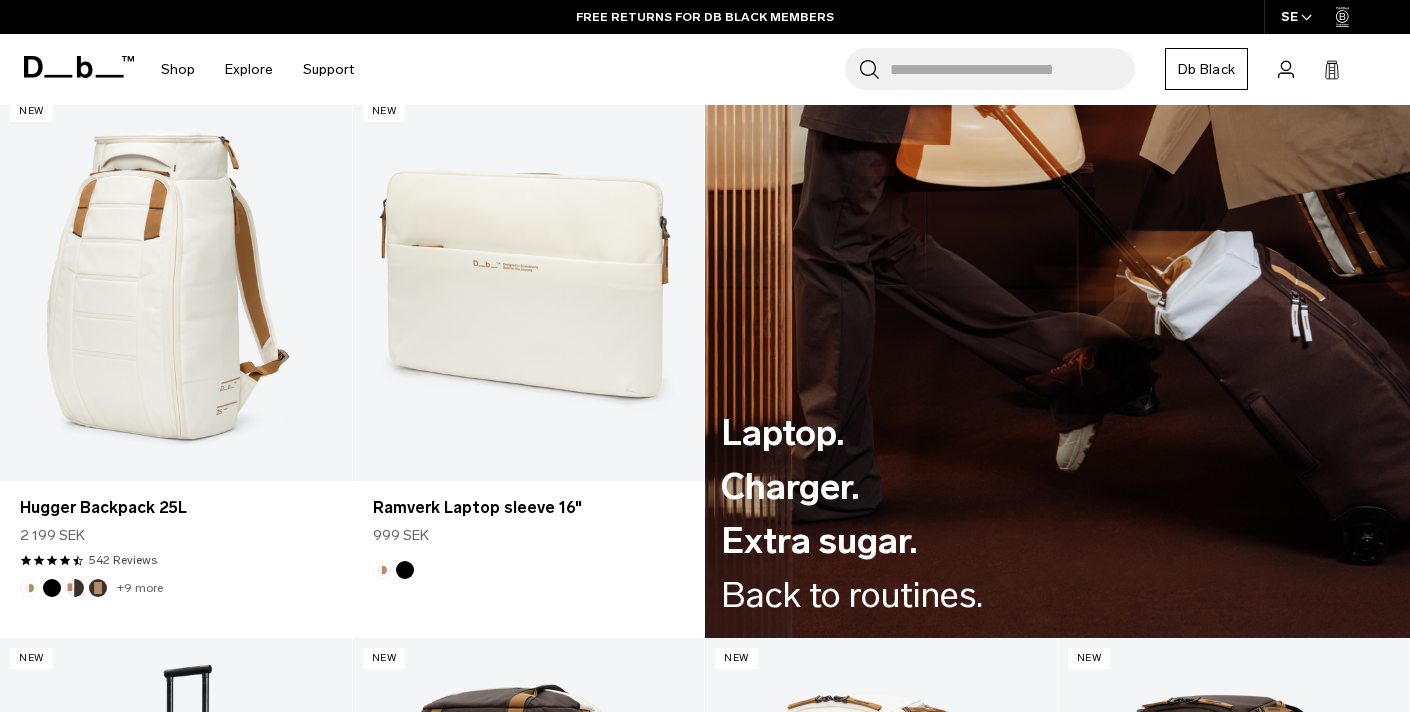 scroll, scrollTop: 0, scrollLeft: 0, axis: both 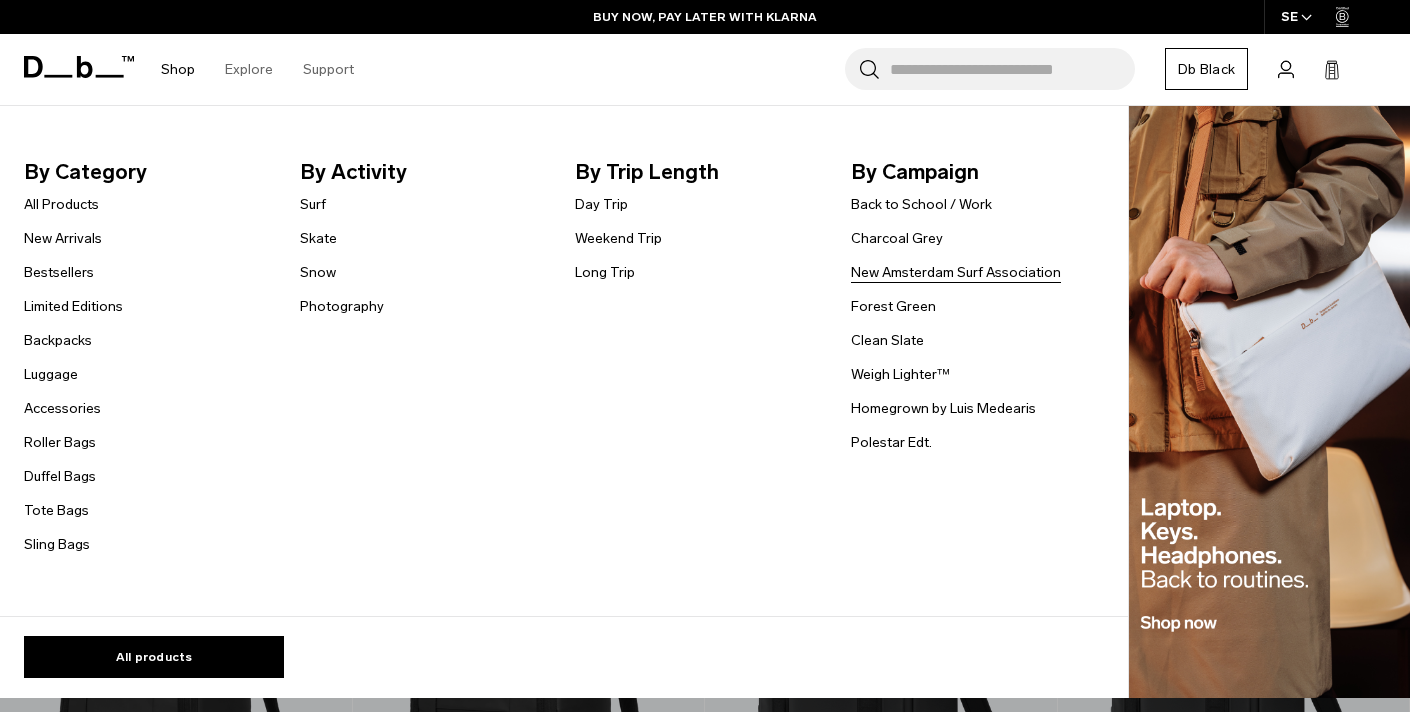 click on "New Amsterdam Surf Association" at bounding box center (956, 272) 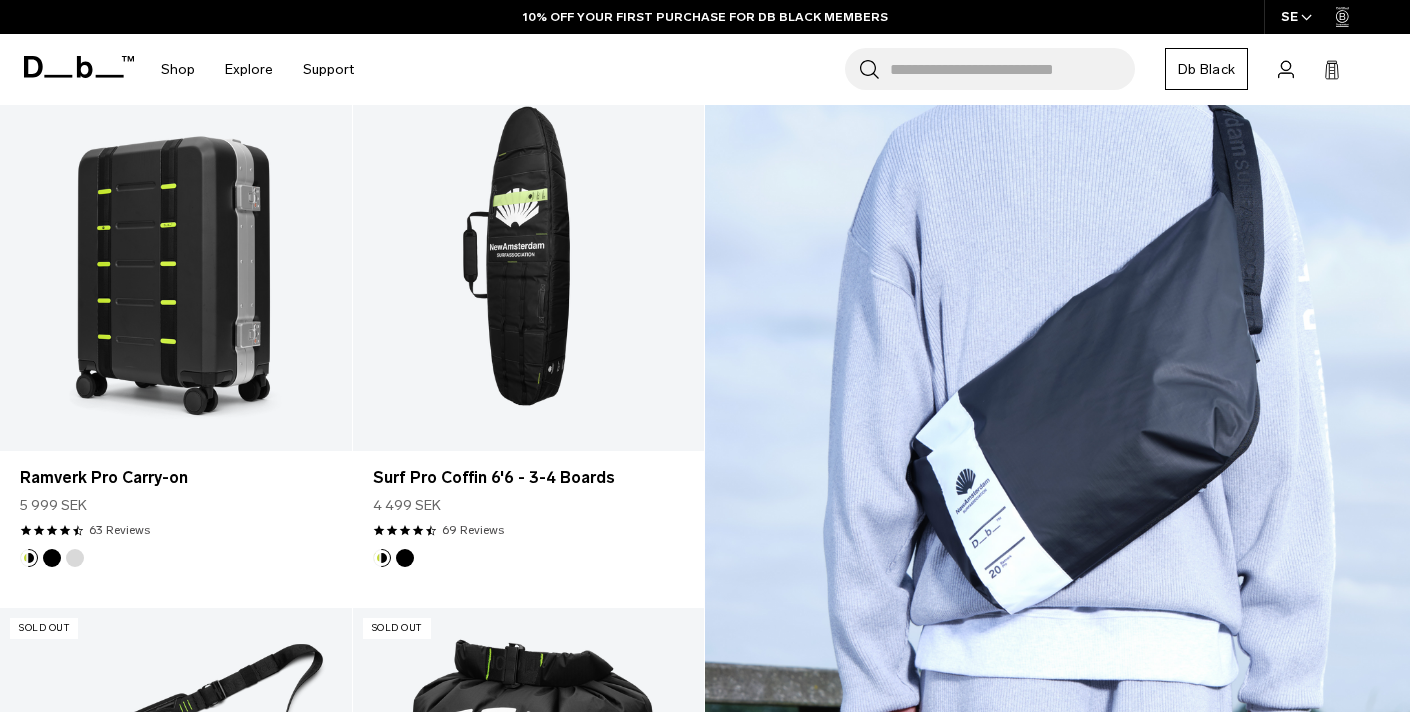 scroll, scrollTop: 431, scrollLeft: 0, axis: vertical 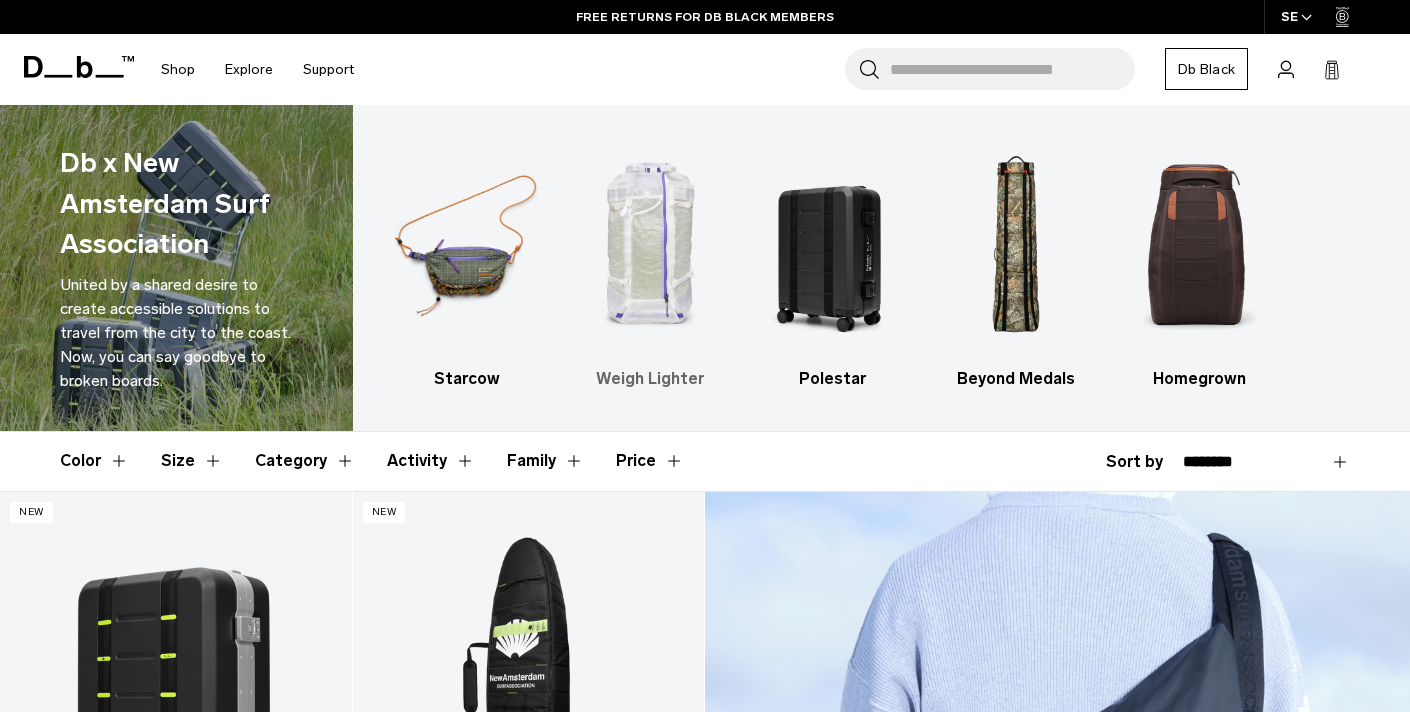 click at bounding box center (650, 246) 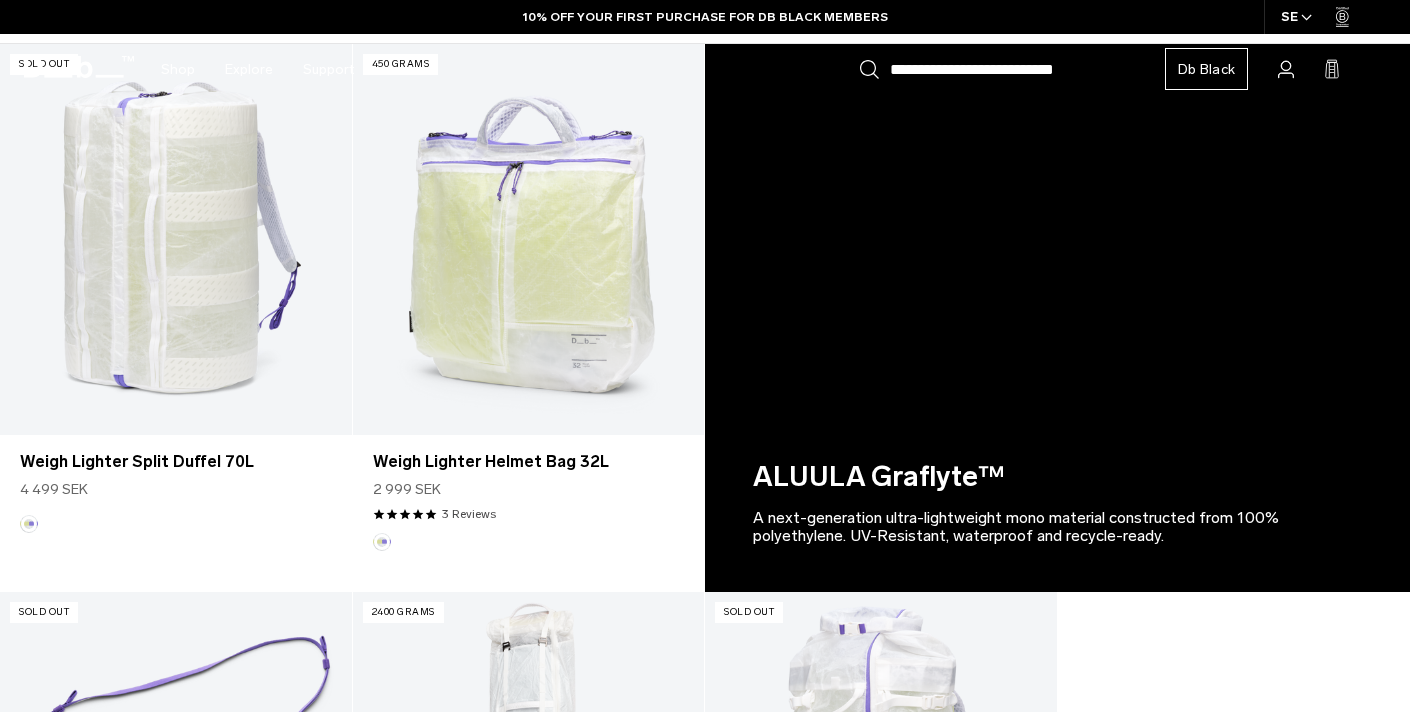scroll, scrollTop: 665, scrollLeft: 0, axis: vertical 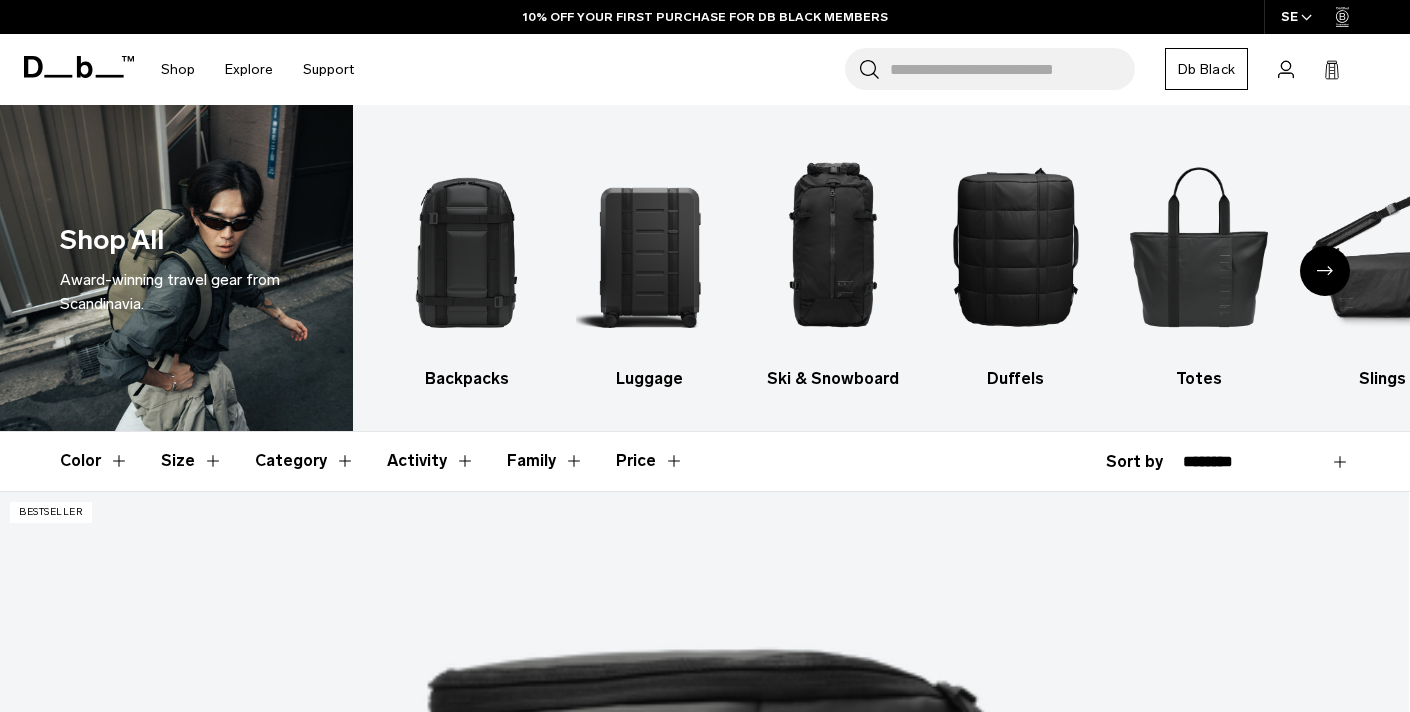 click at bounding box center [467, 246] 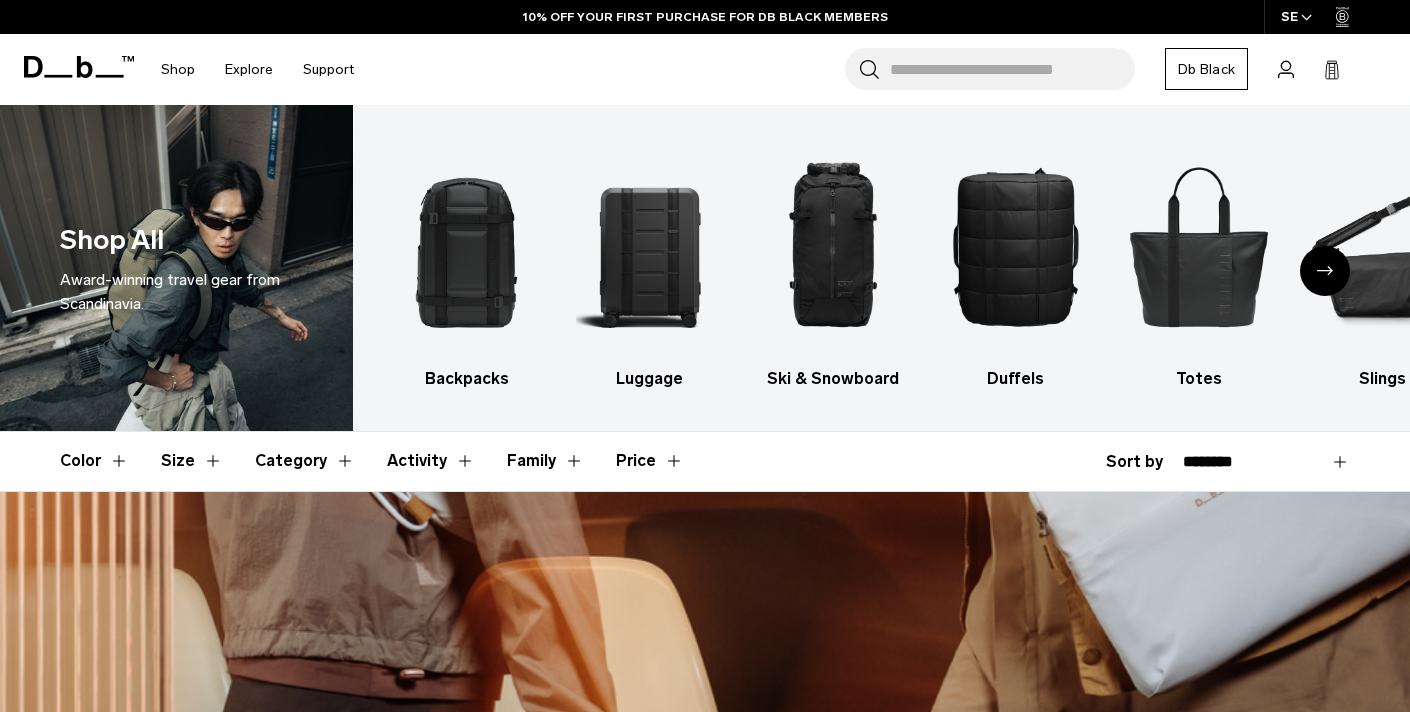 scroll, scrollTop: 0, scrollLeft: 0, axis: both 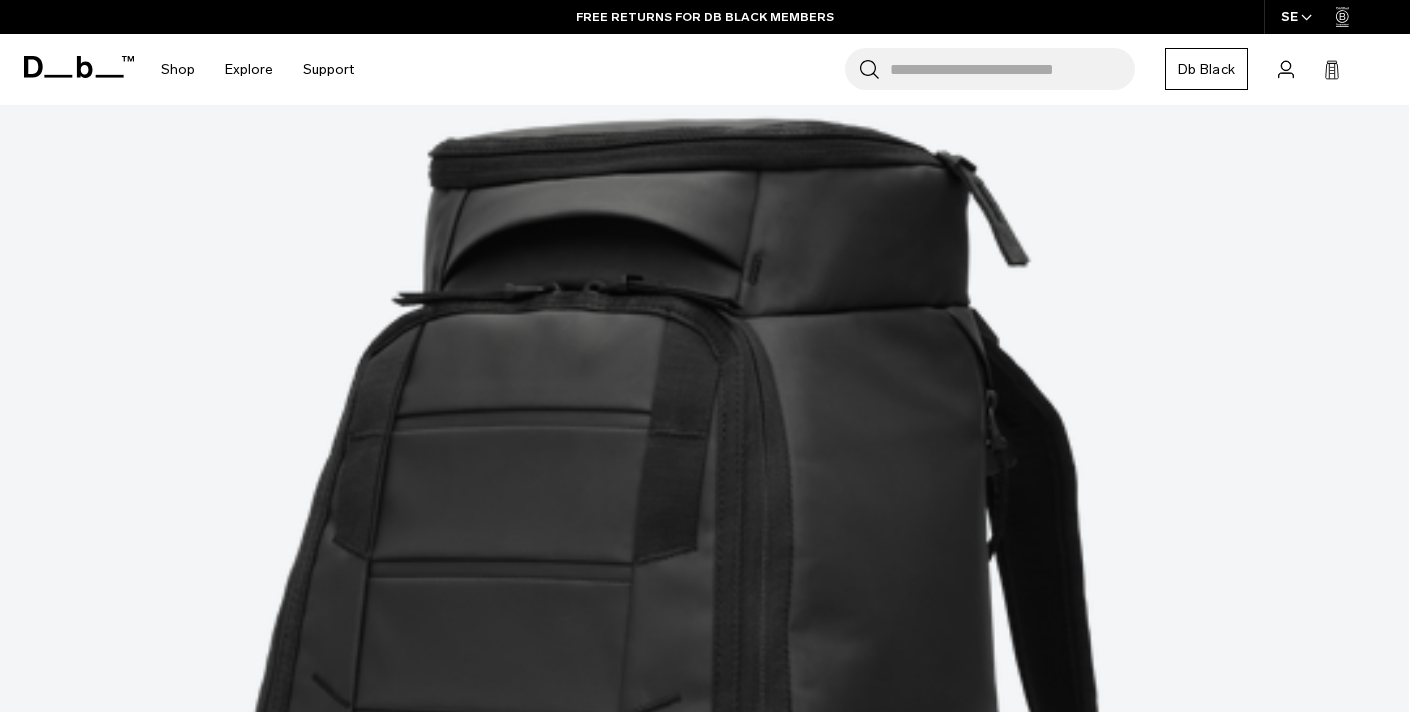 click at bounding box center (704, 2466) 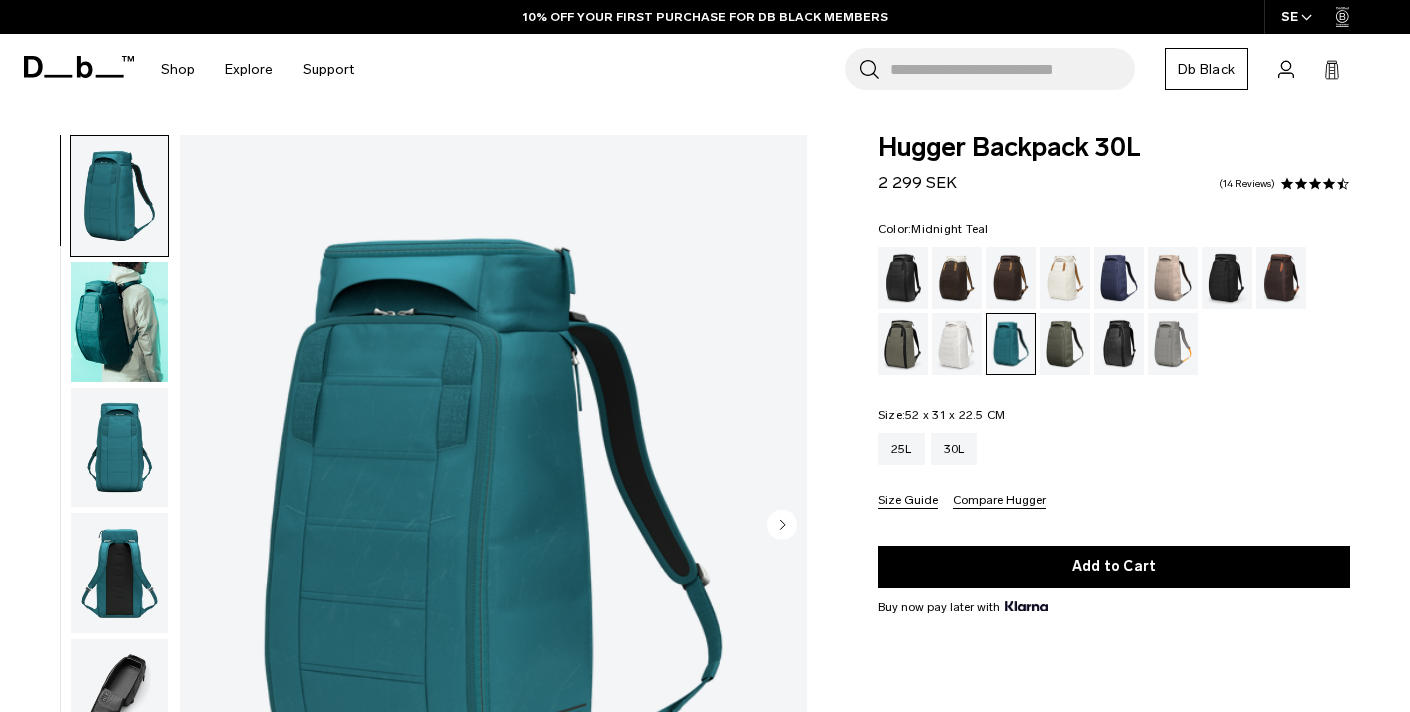 click at bounding box center (119, 322) 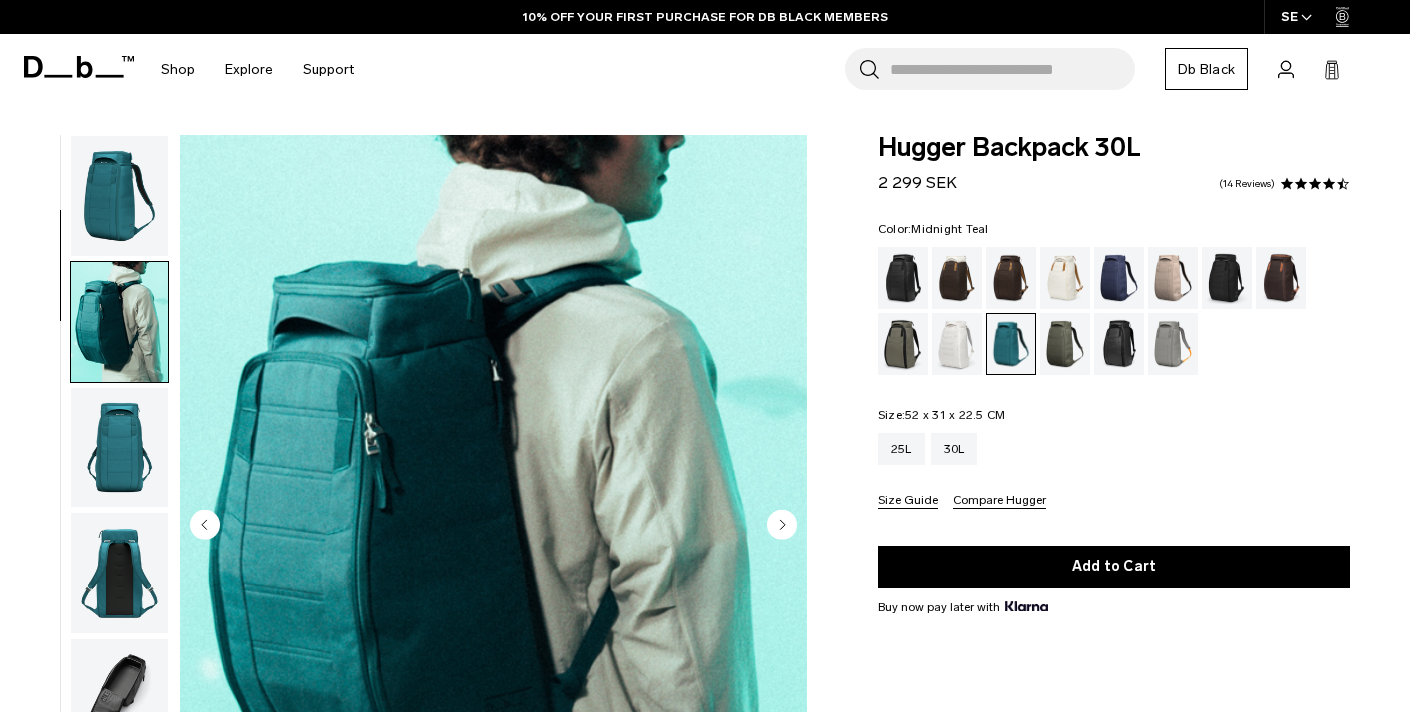 scroll, scrollTop: 126, scrollLeft: 0, axis: vertical 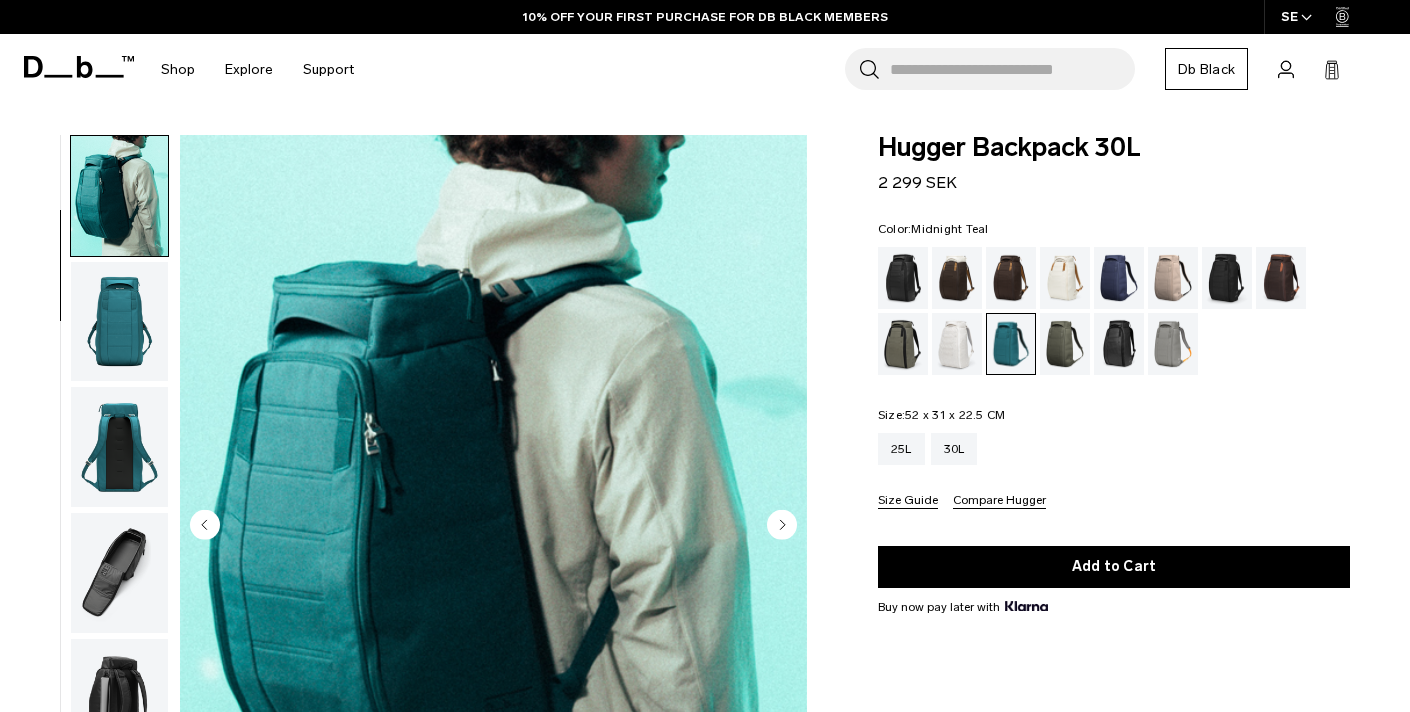 click at bounding box center (119, 322) 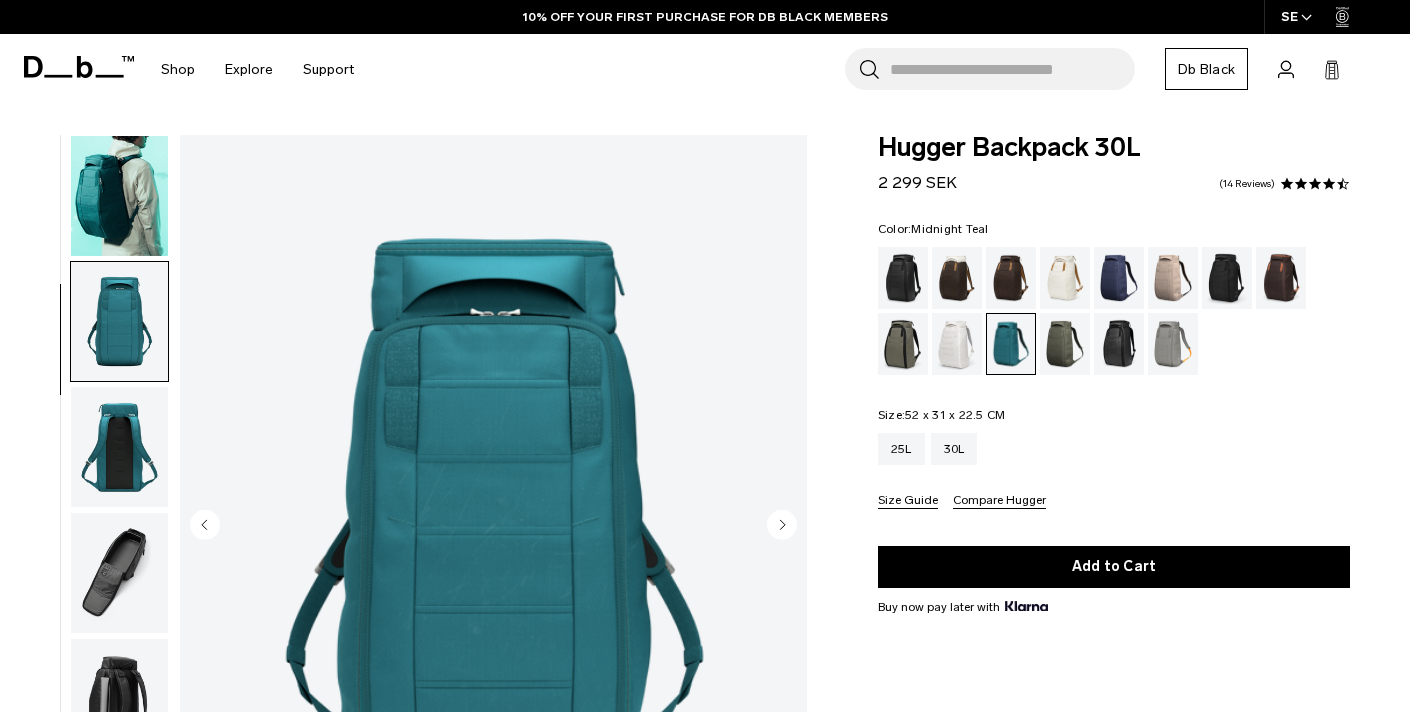 click at bounding box center [119, 573] 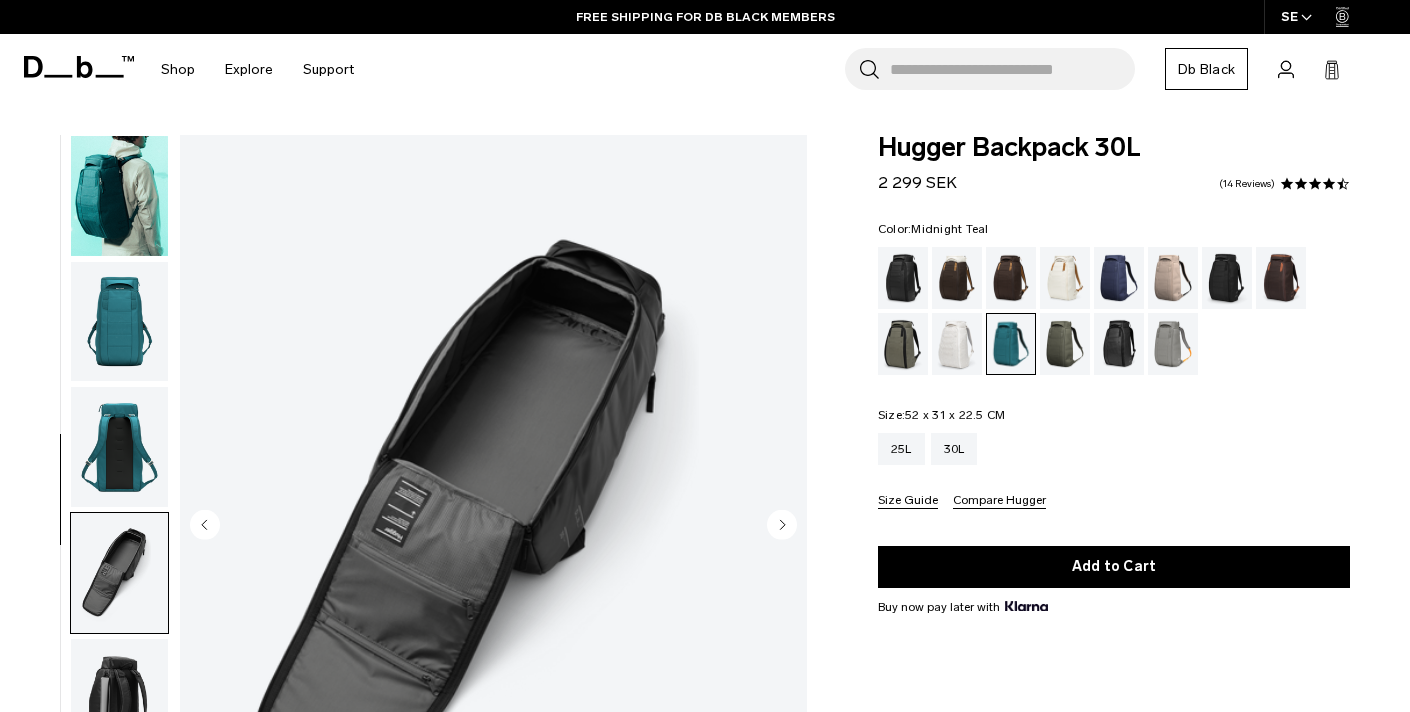 scroll, scrollTop: 471, scrollLeft: 0, axis: vertical 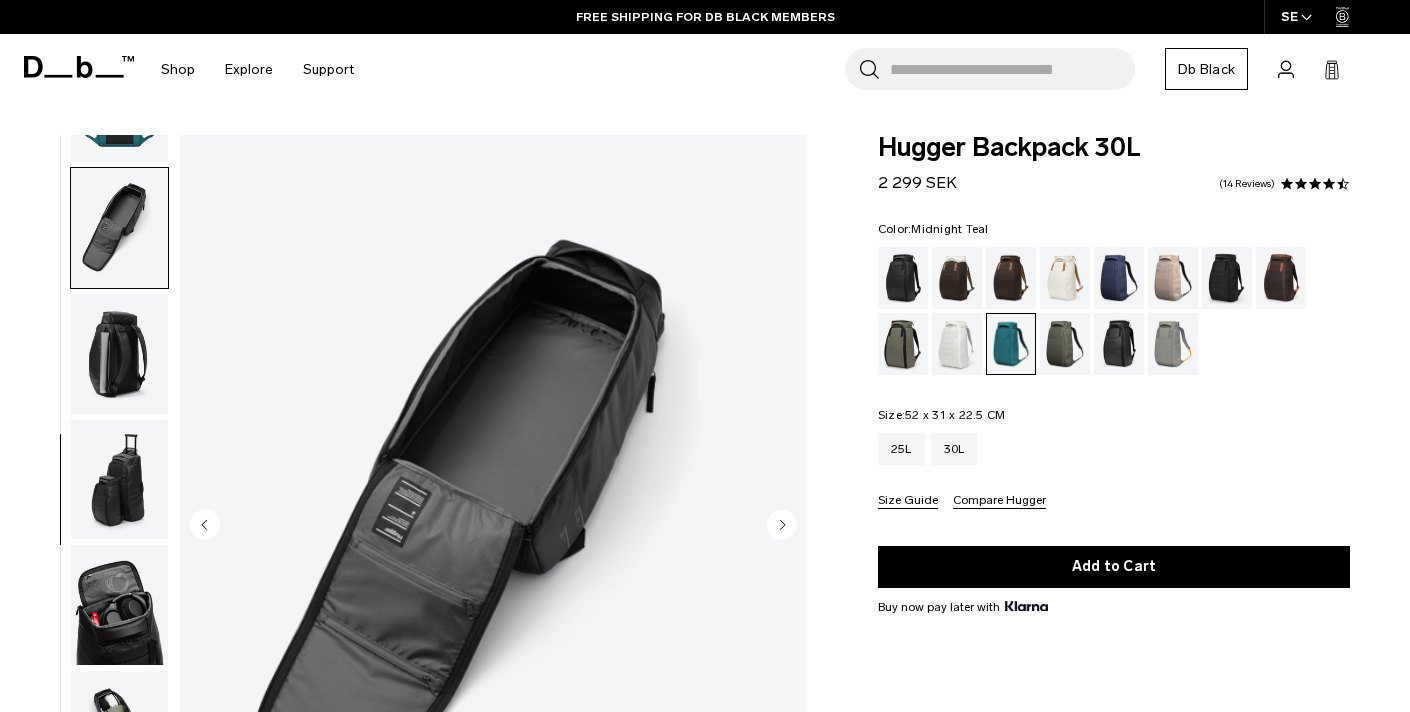 click at bounding box center (119, 480) 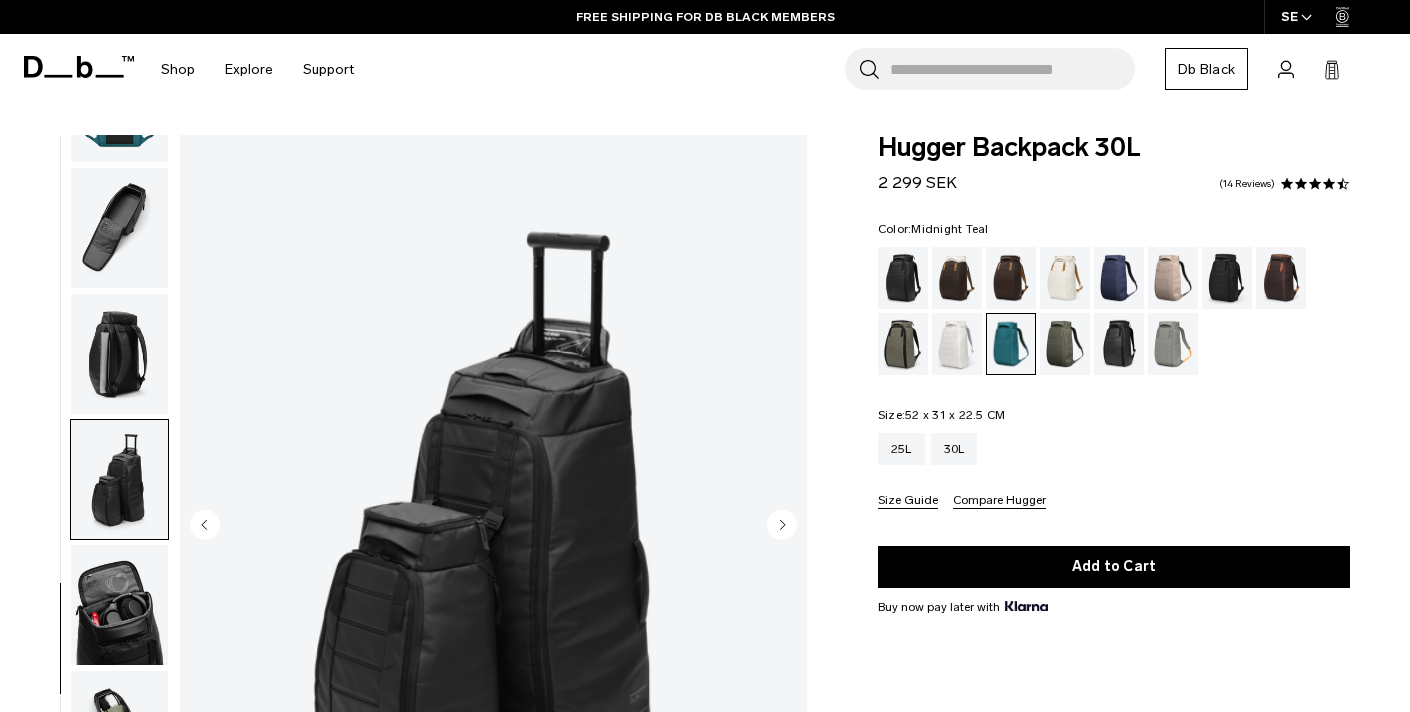 click at bounding box center [119, 354] 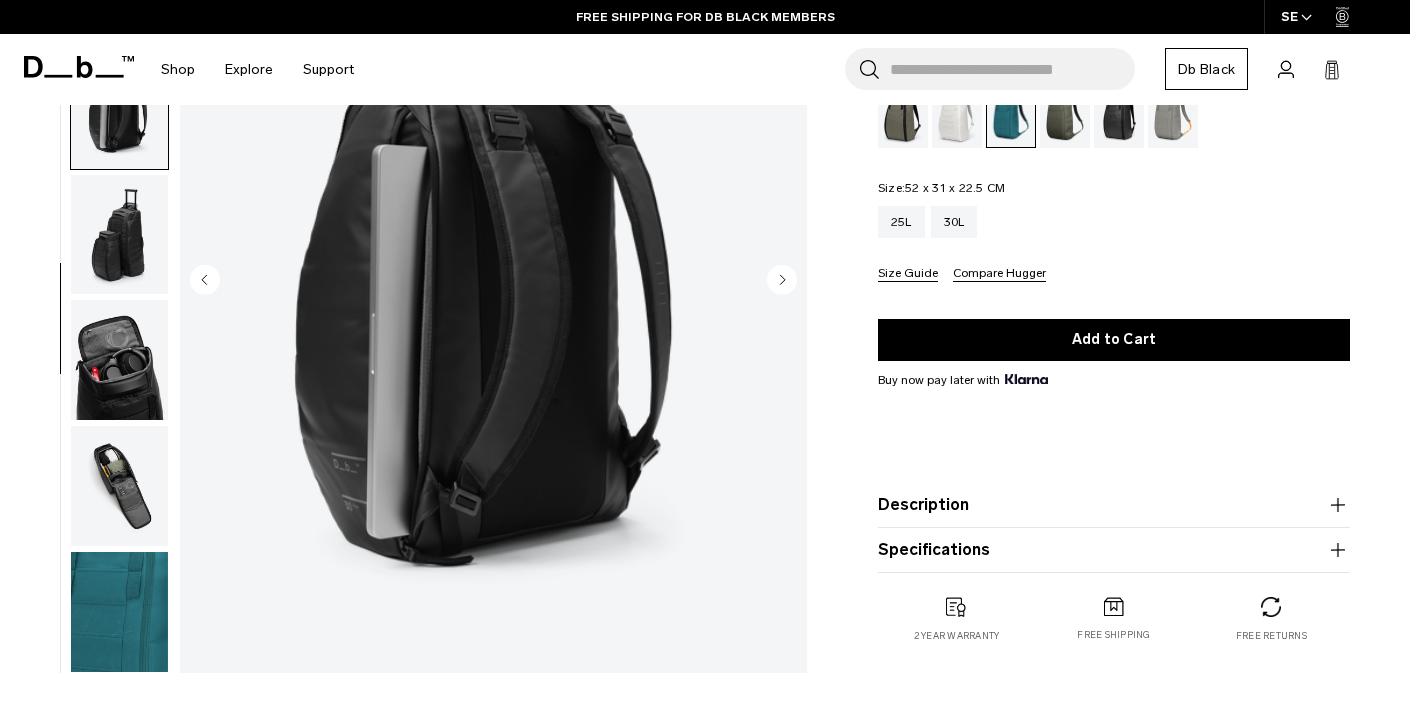 scroll, scrollTop: 248, scrollLeft: 0, axis: vertical 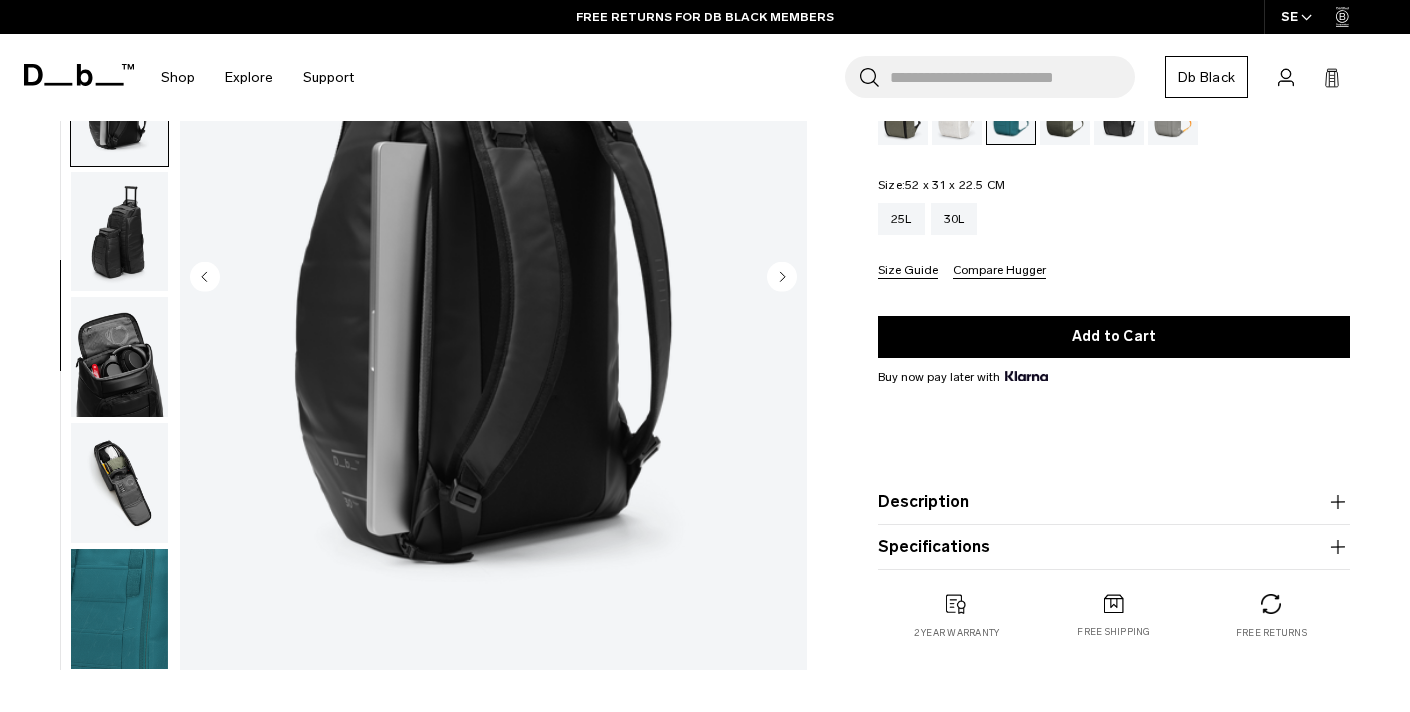 click at bounding box center [119, 609] 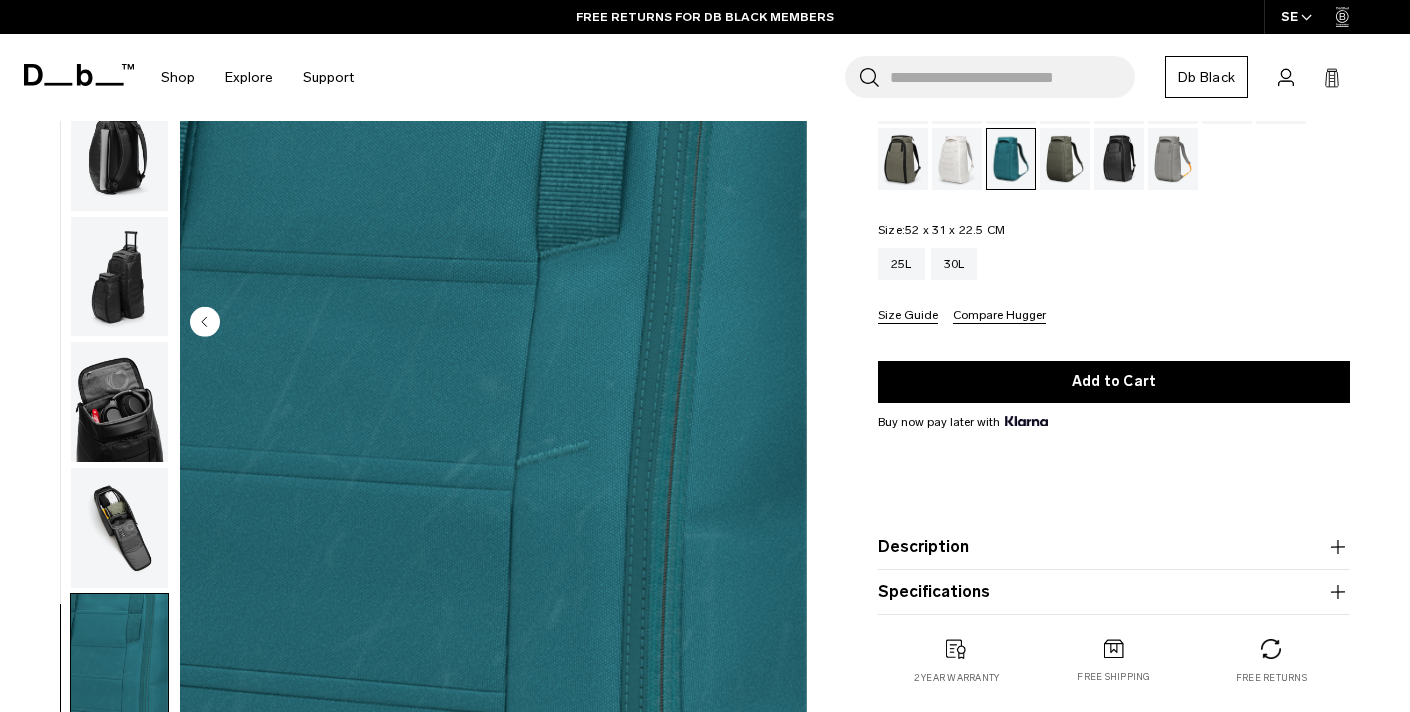 scroll, scrollTop: 0, scrollLeft: 0, axis: both 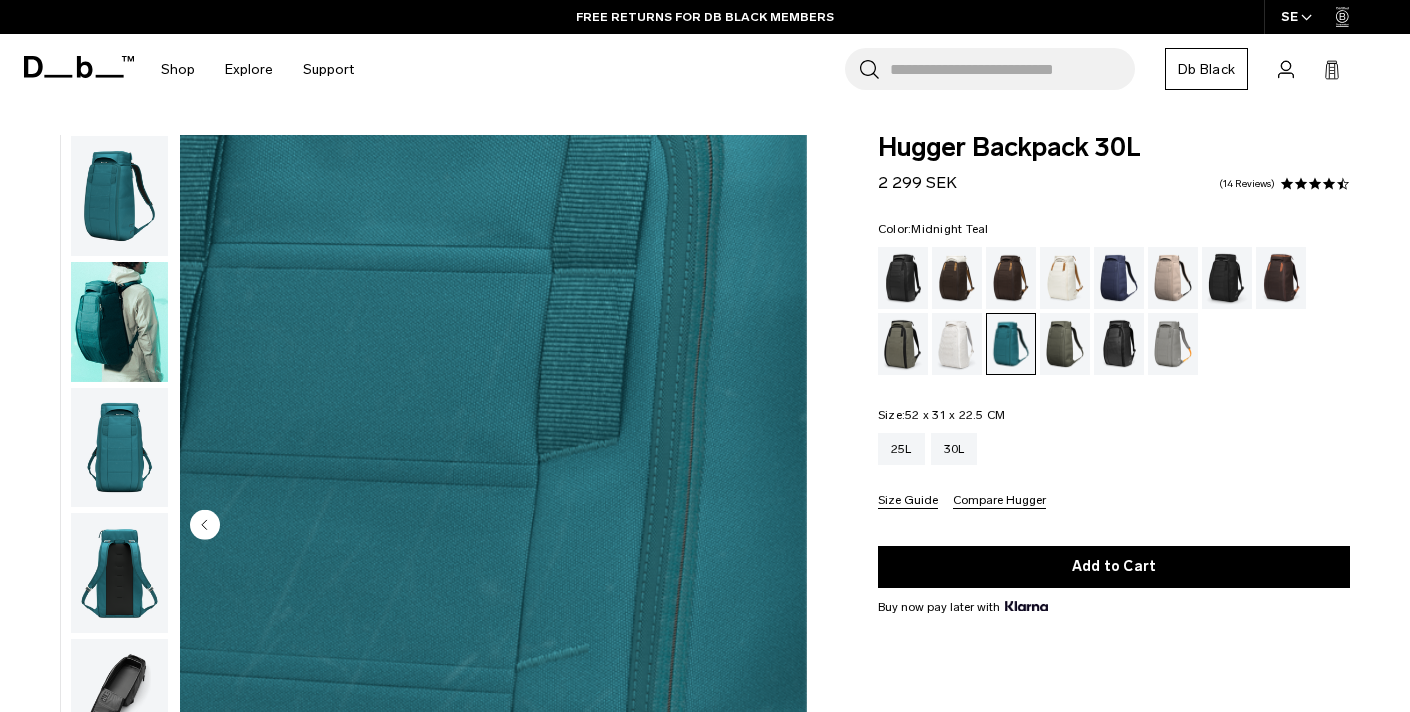 click at bounding box center (119, 196) 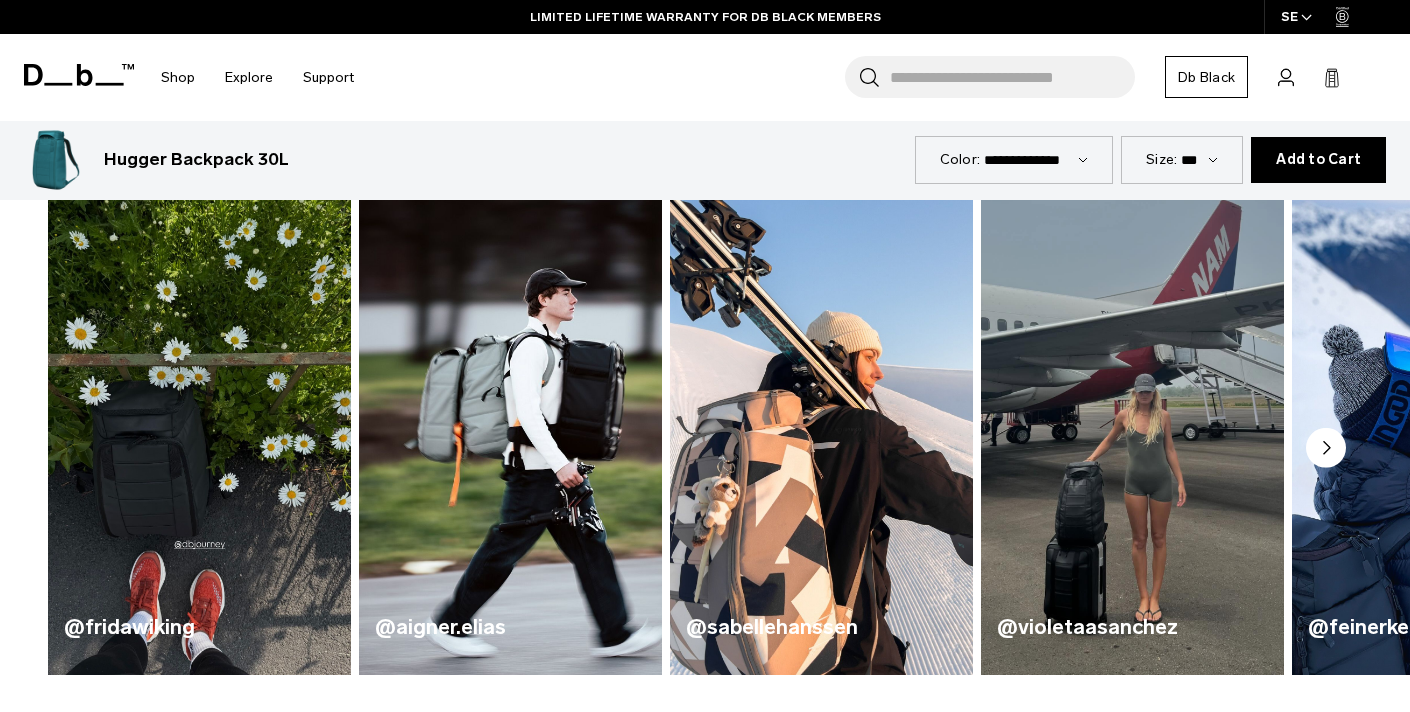 scroll, scrollTop: 906, scrollLeft: 0, axis: vertical 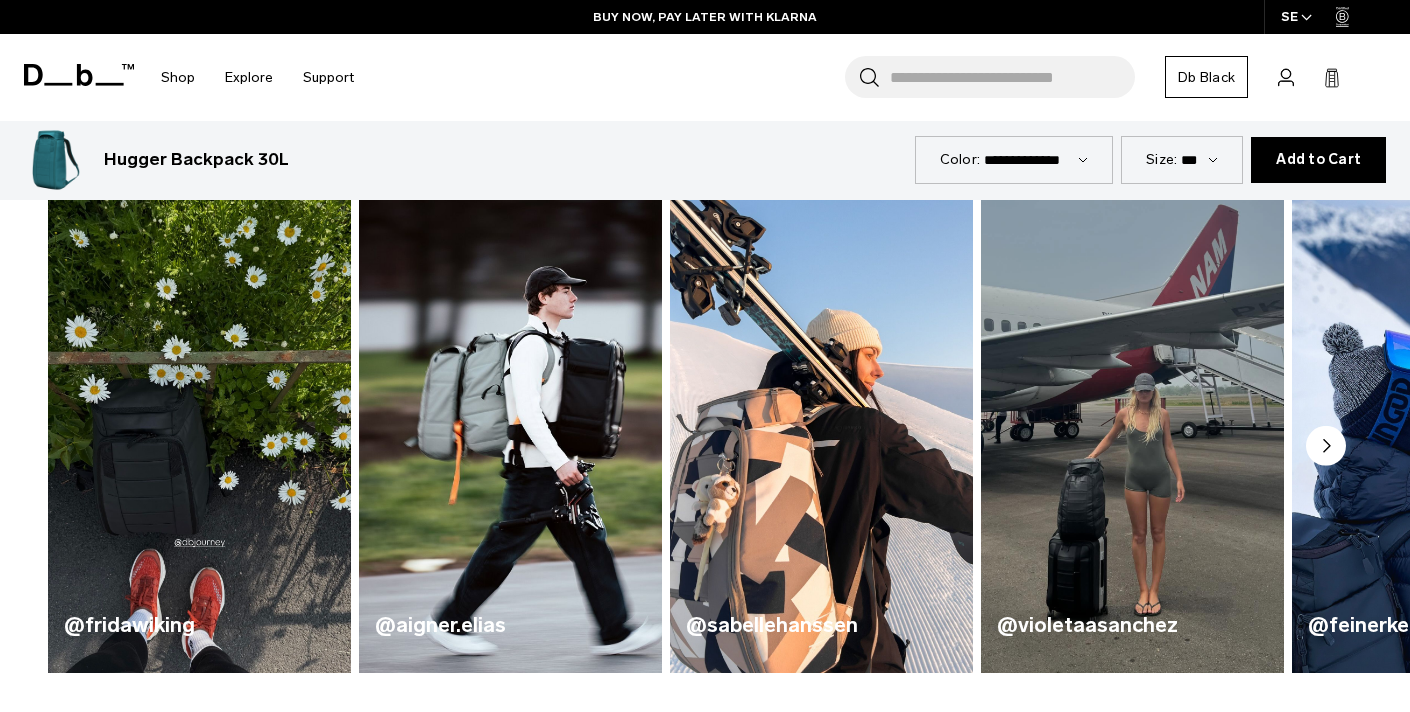 click 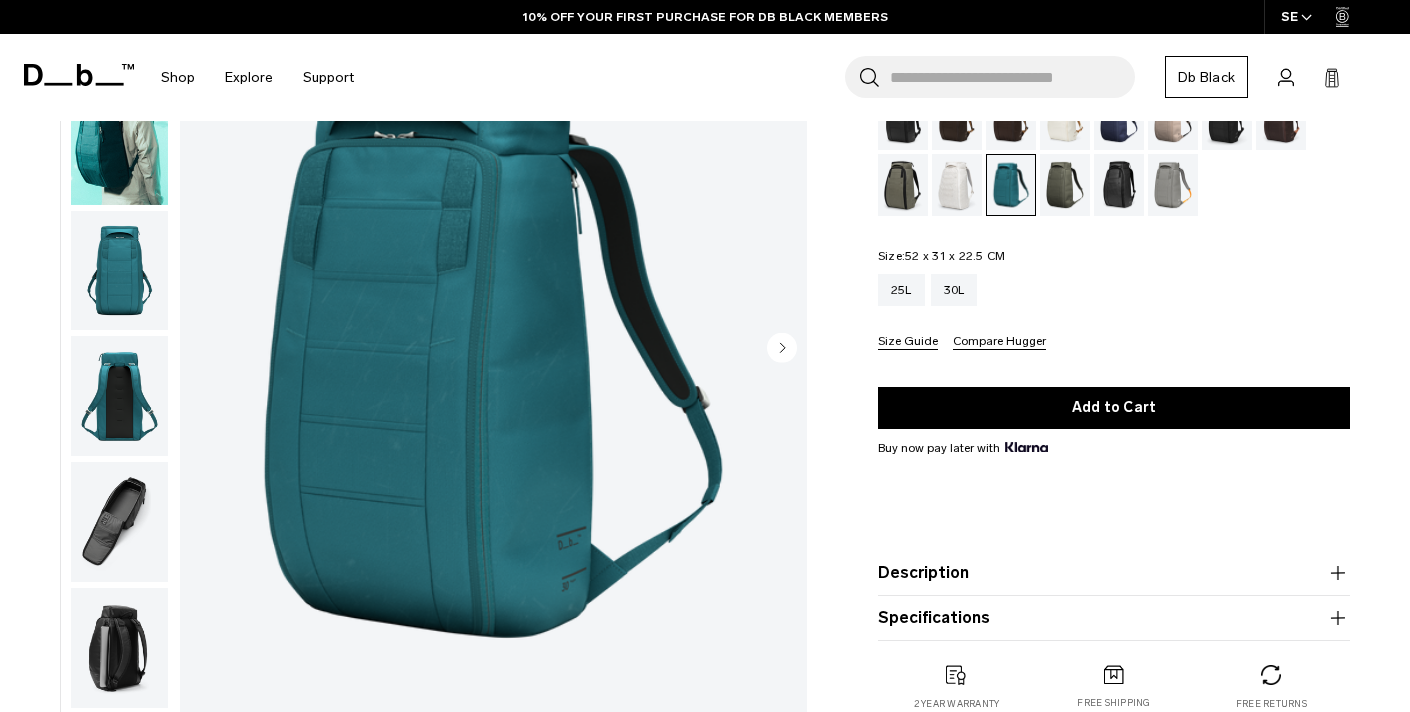 scroll, scrollTop: 0, scrollLeft: 0, axis: both 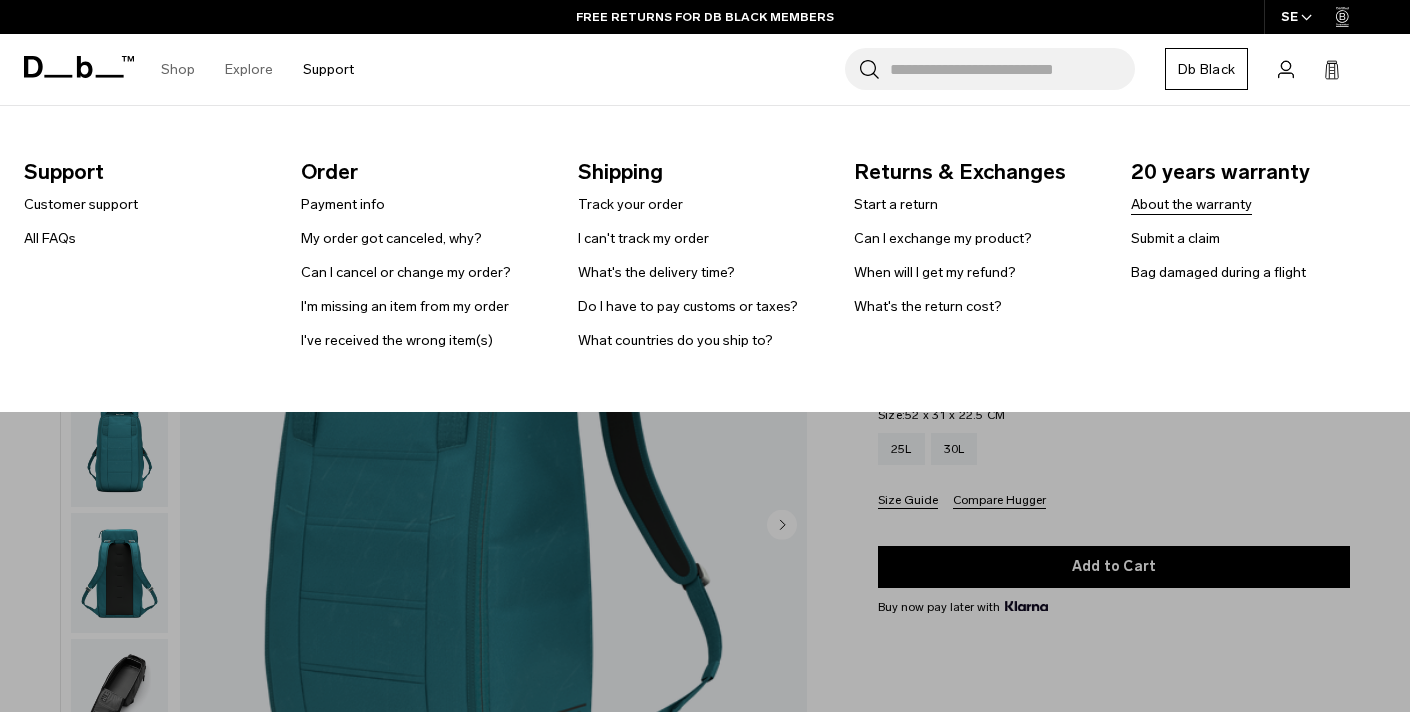 click on "About the warranty" at bounding box center (1191, 204) 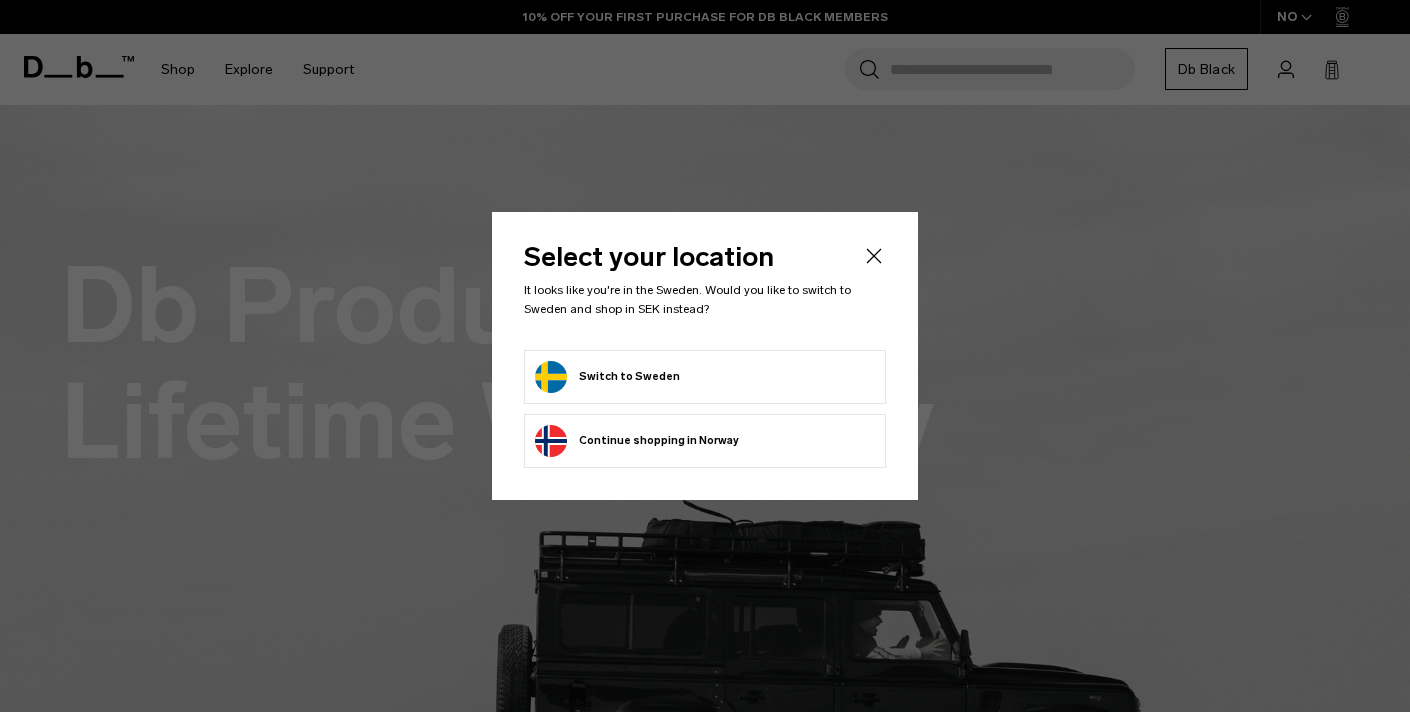 click 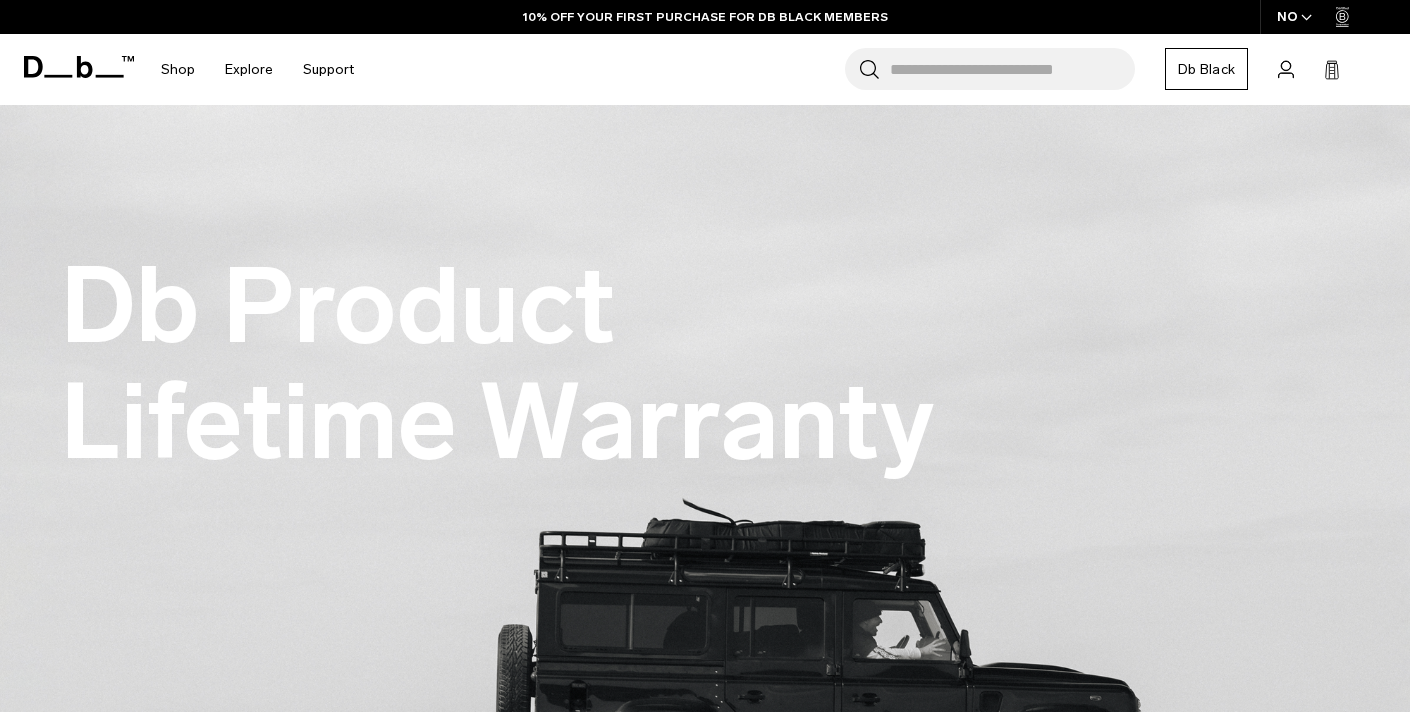 scroll, scrollTop: 952, scrollLeft: 0, axis: vertical 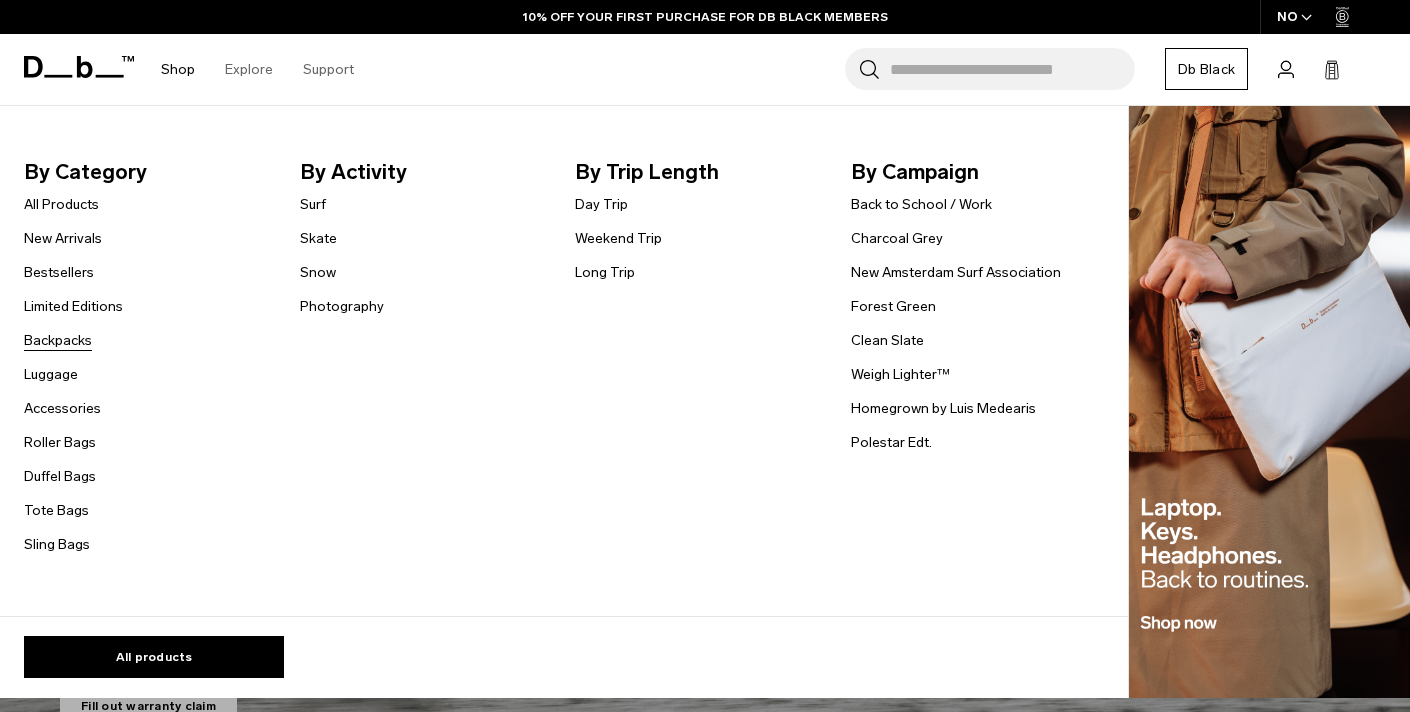 click on "Backpacks" at bounding box center (58, 340) 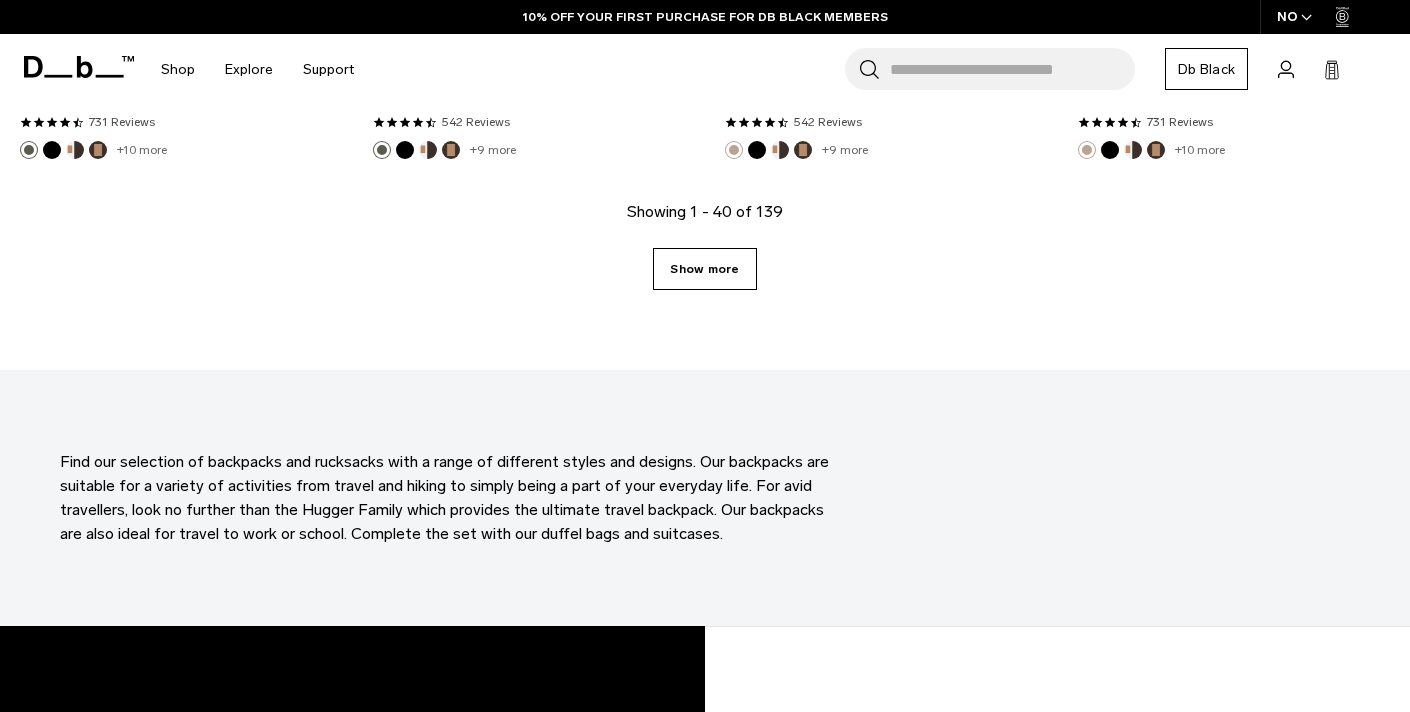 click on "Show more" at bounding box center [704, 269] 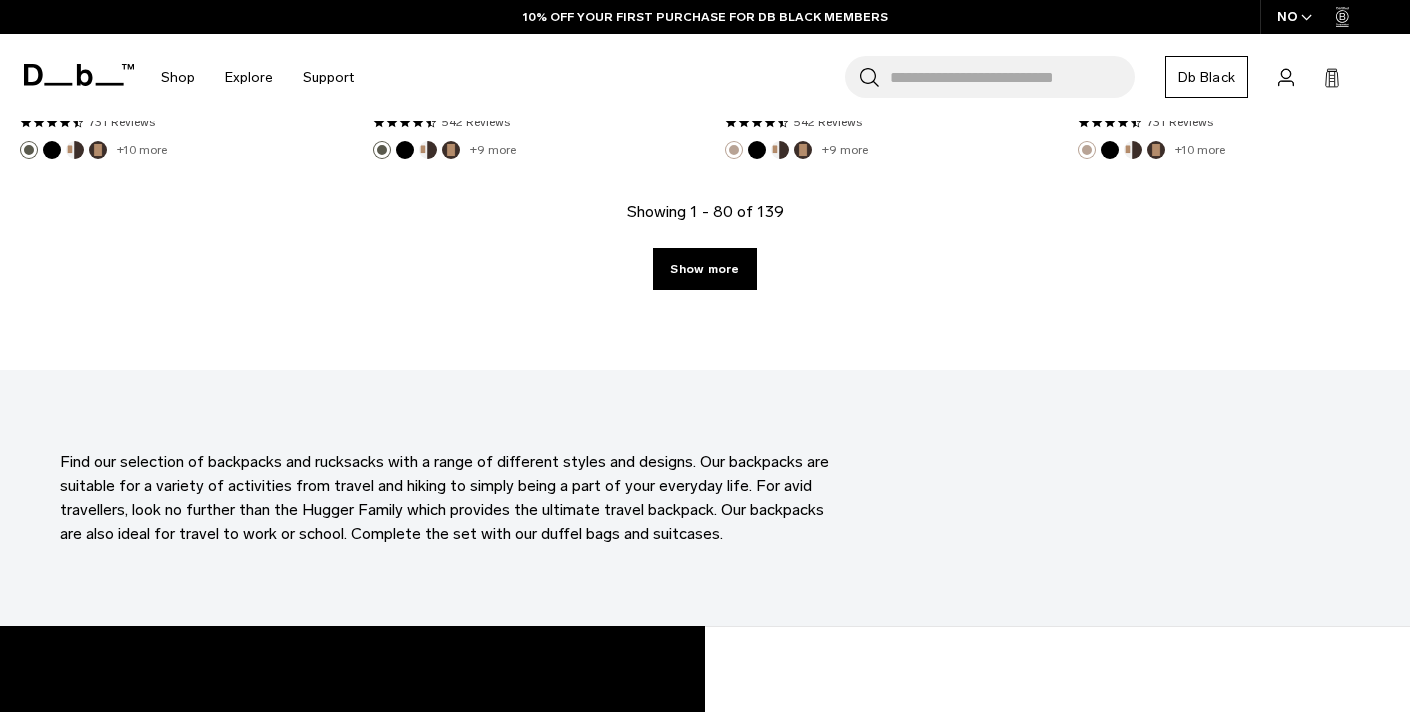 scroll, scrollTop: 5767, scrollLeft: 0, axis: vertical 